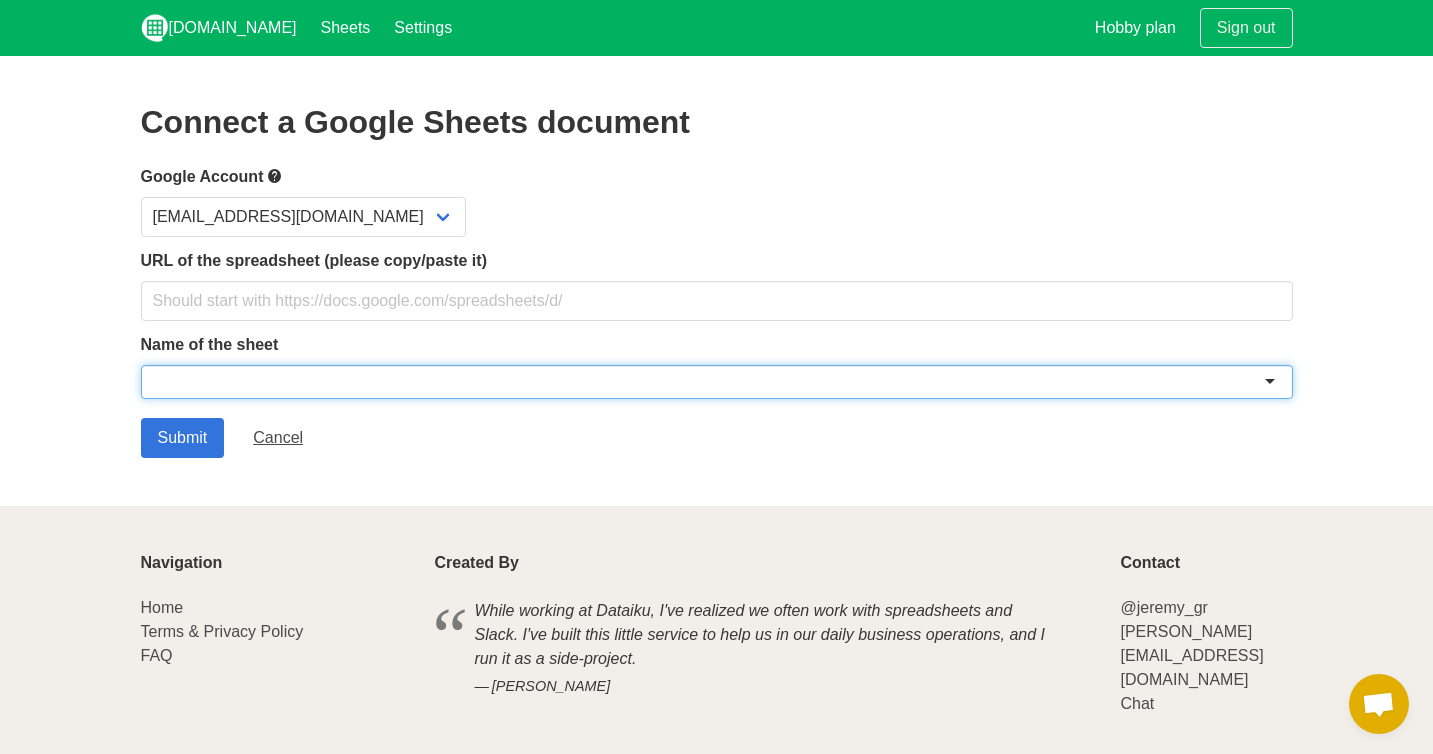 scroll, scrollTop: 0, scrollLeft: 0, axis: both 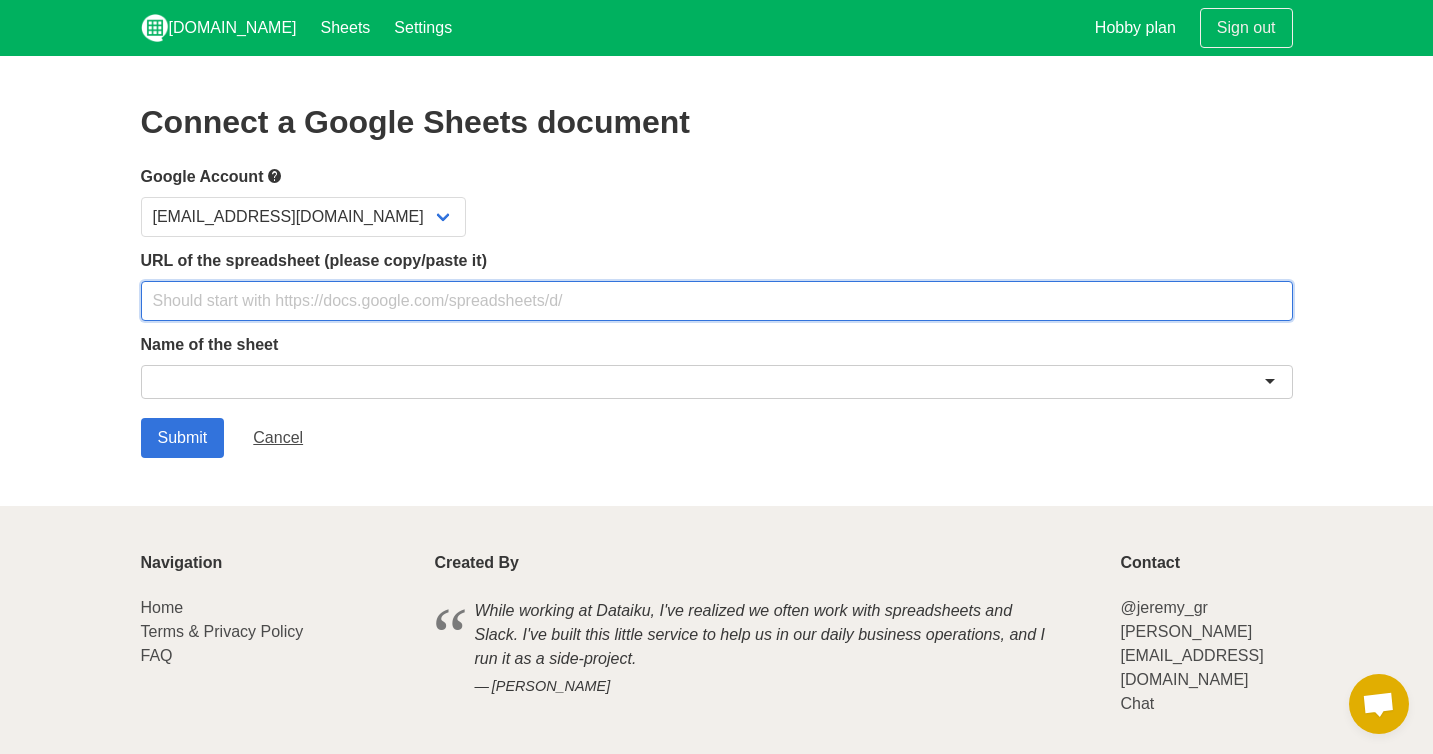 click at bounding box center [717, 301] 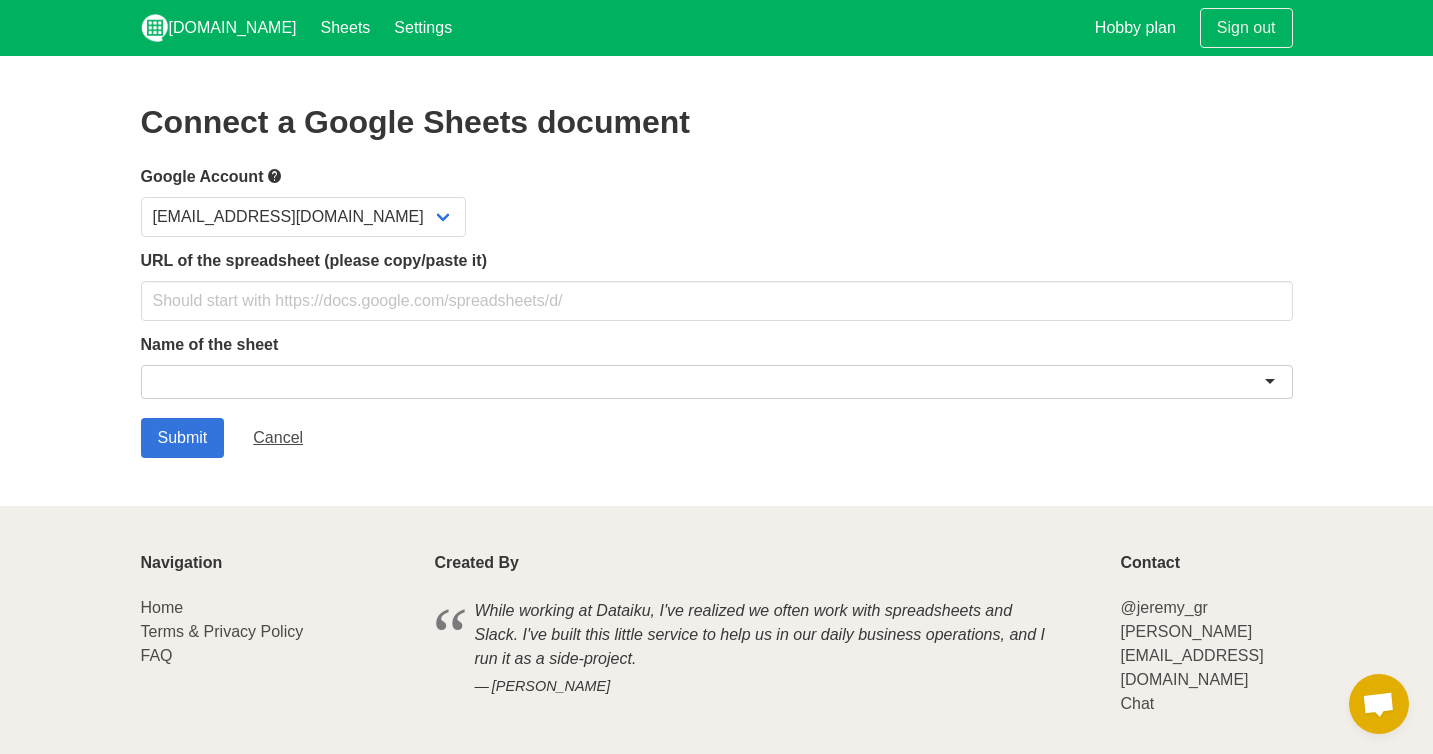click at bounding box center [717, 382] 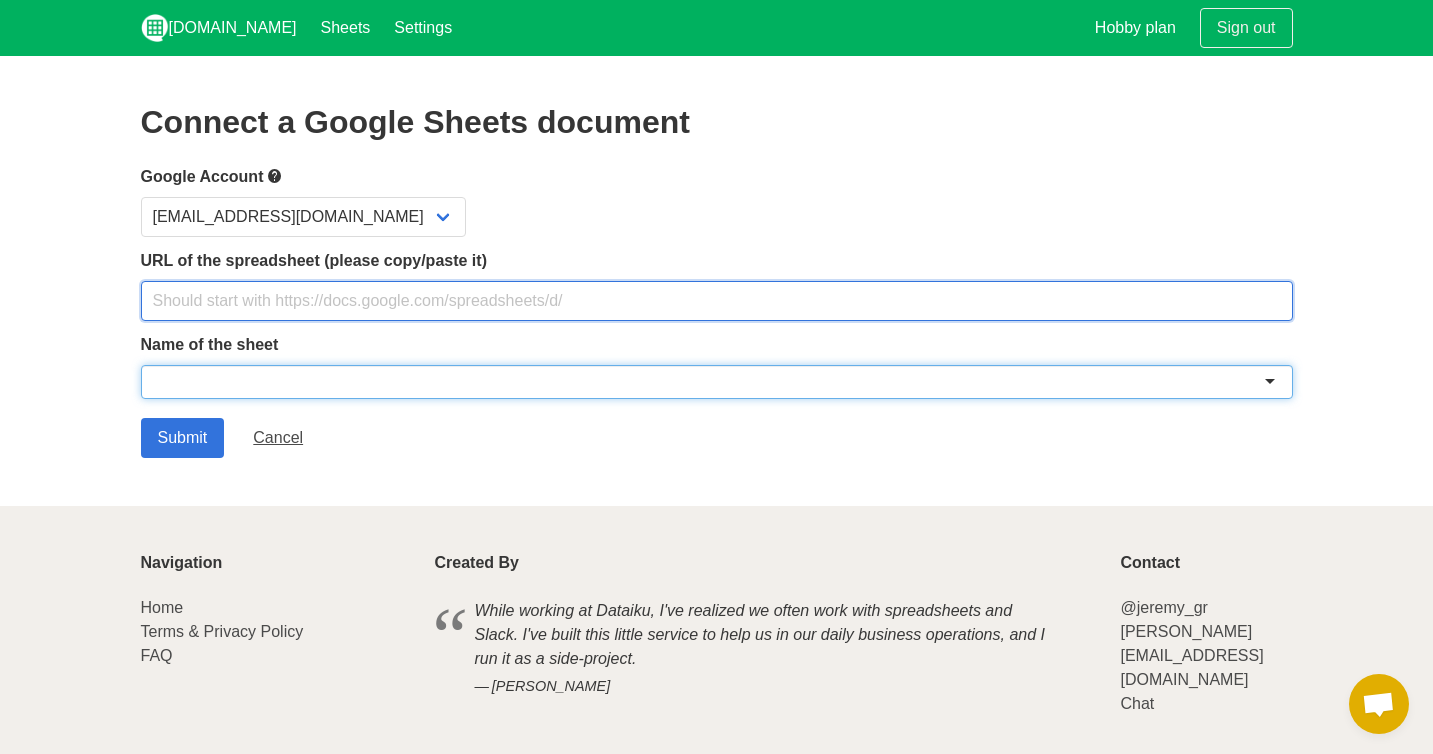 click at bounding box center (717, 301) 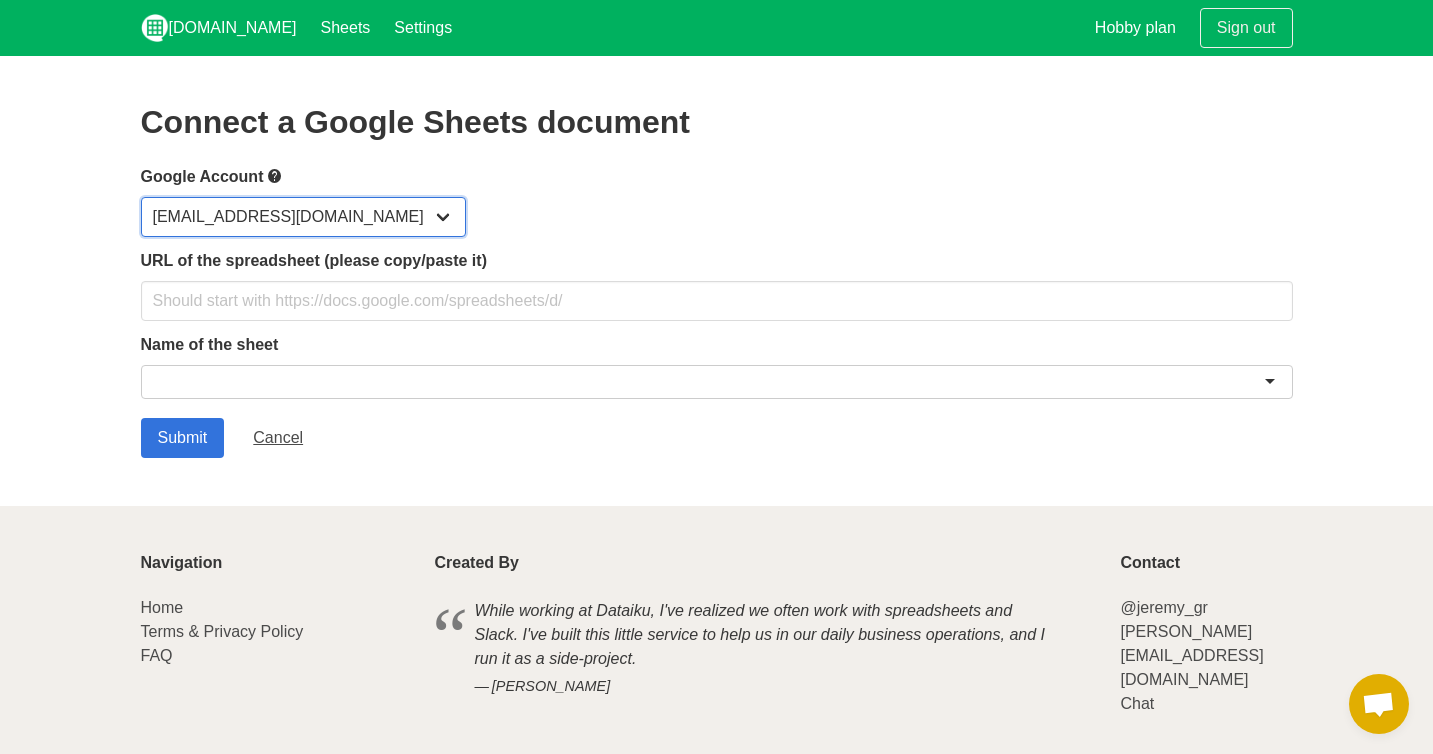 click on "niko@american-ai.us" at bounding box center [303, 217] 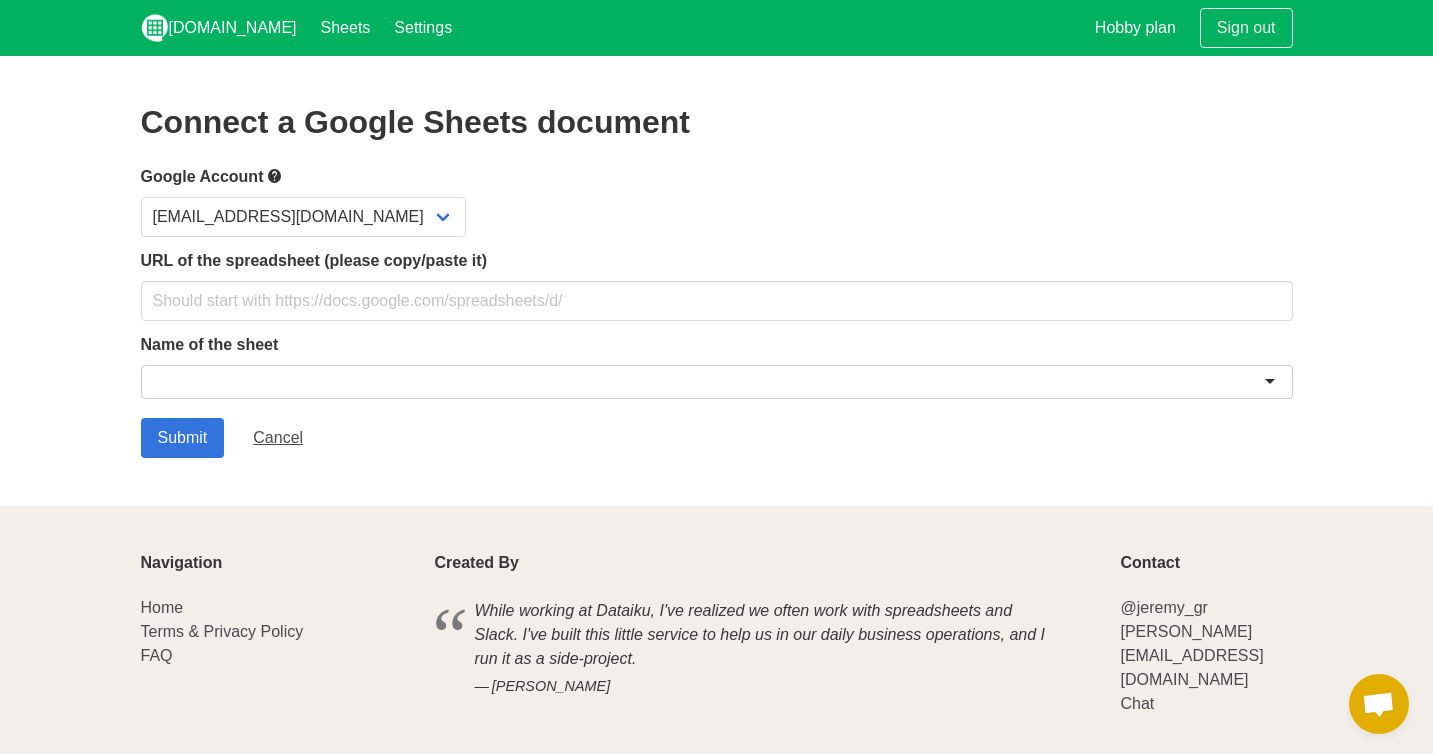 click on "Name of the sheet" at bounding box center (717, 345) 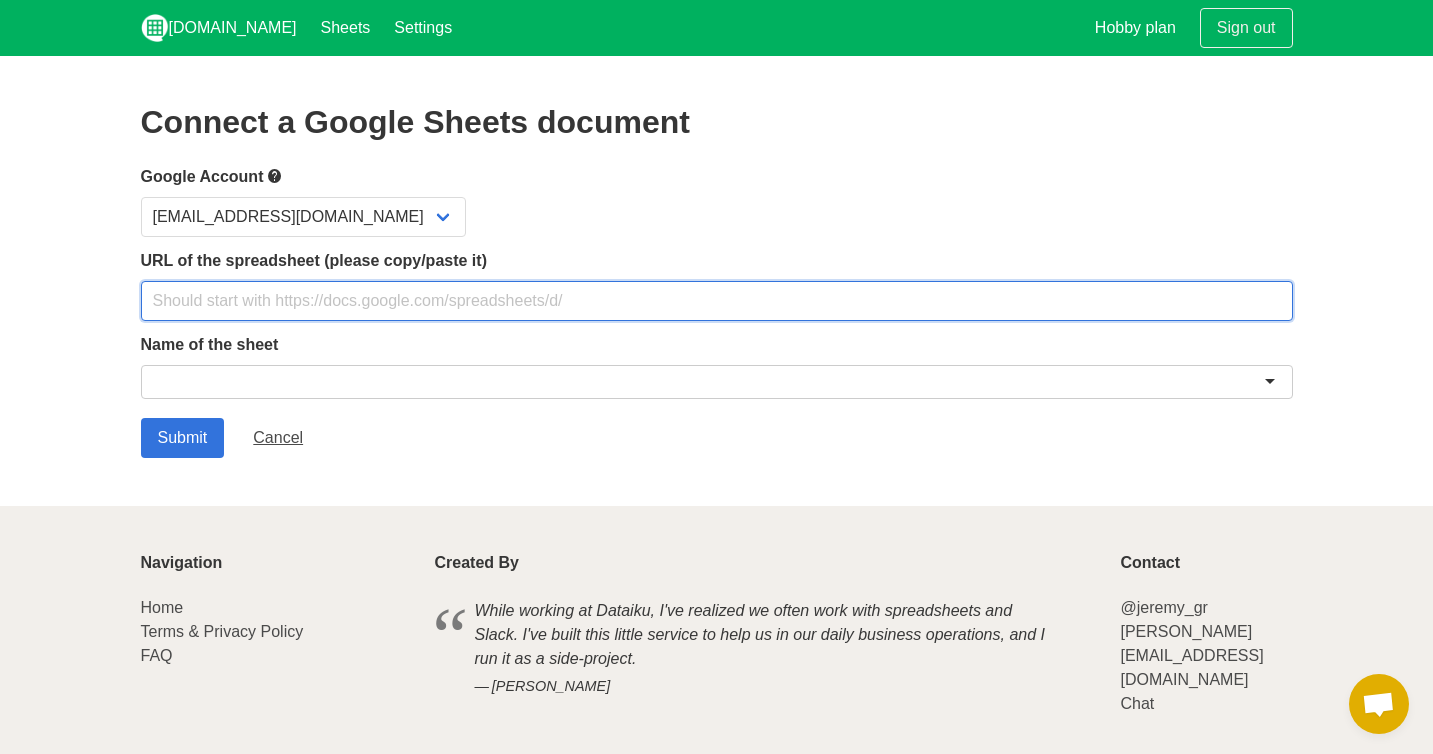 click at bounding box center [717, 301] 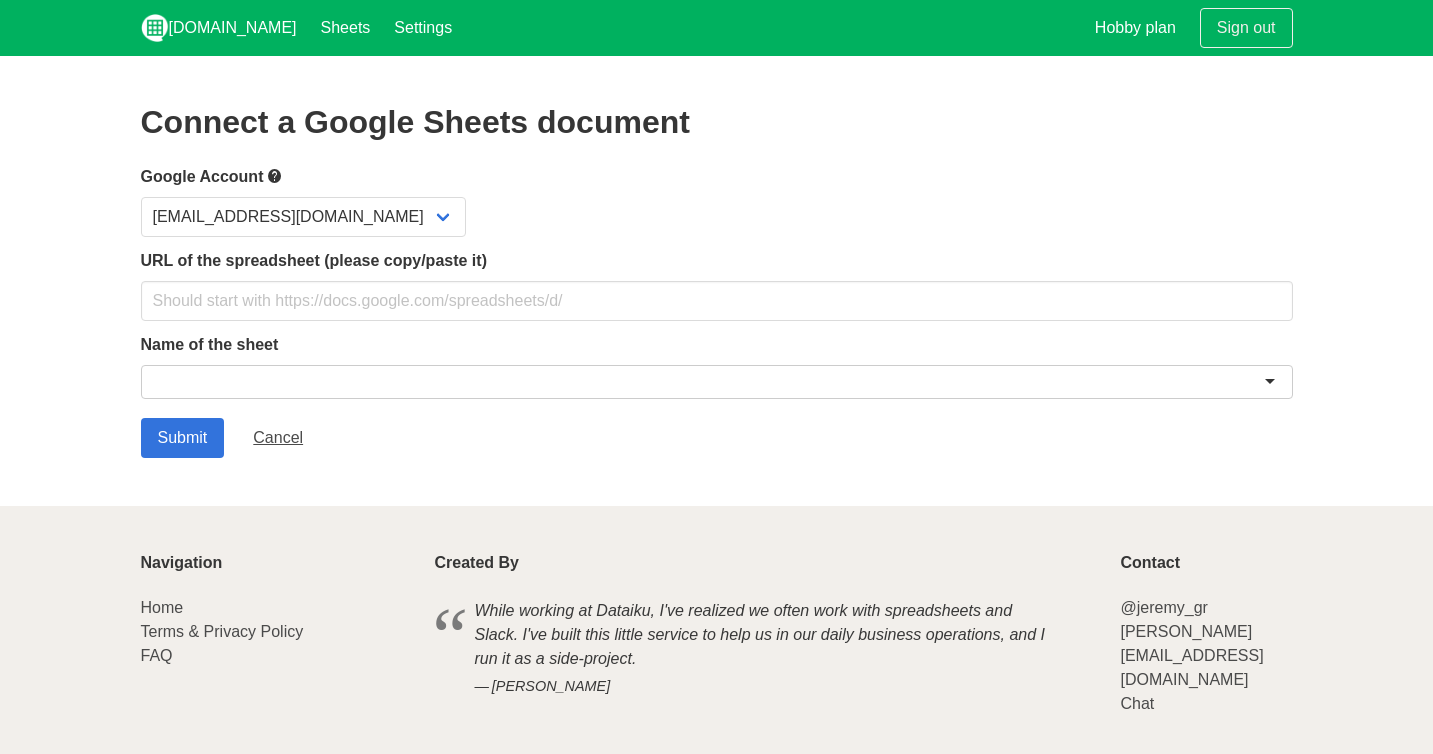 scroll, scrollTop: 0, scrollLeft: 0, axis: both 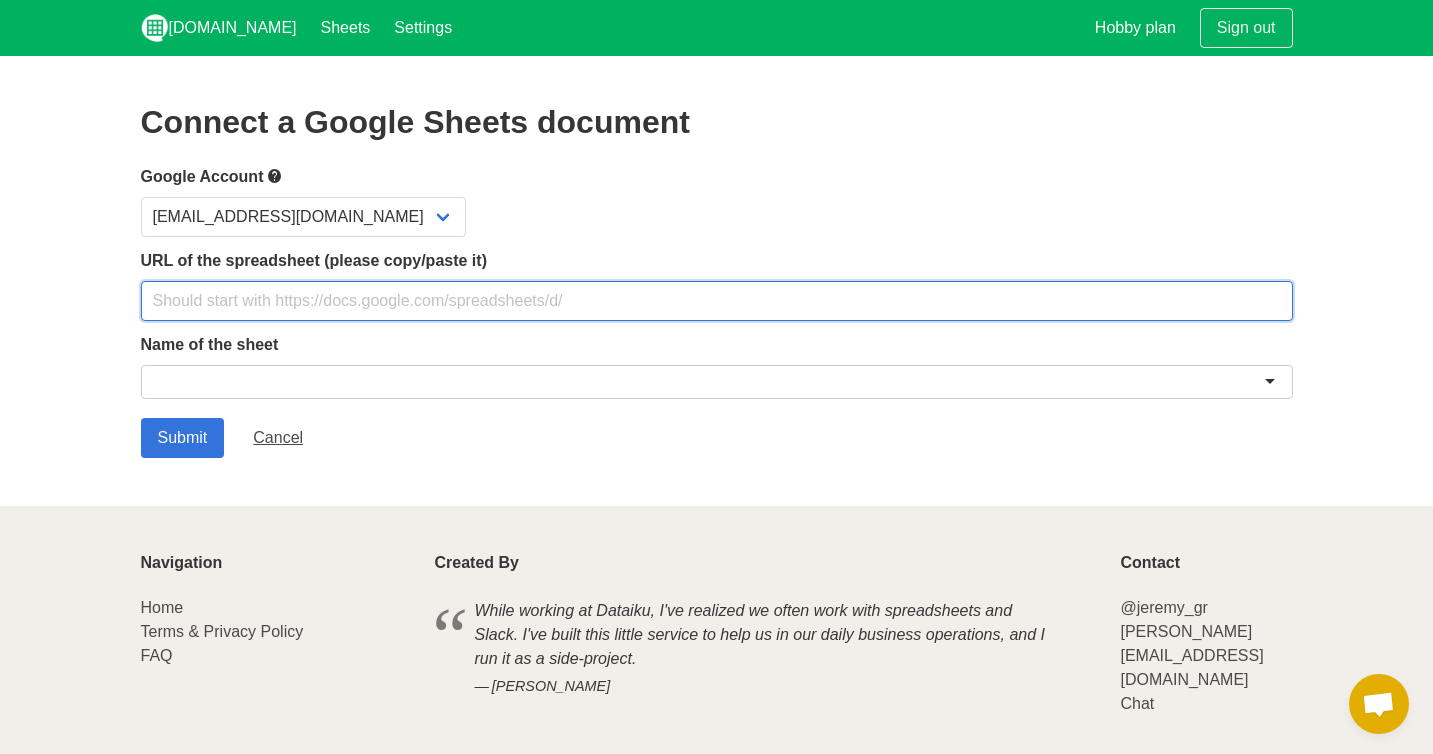 click at bounding box center [717, 301] 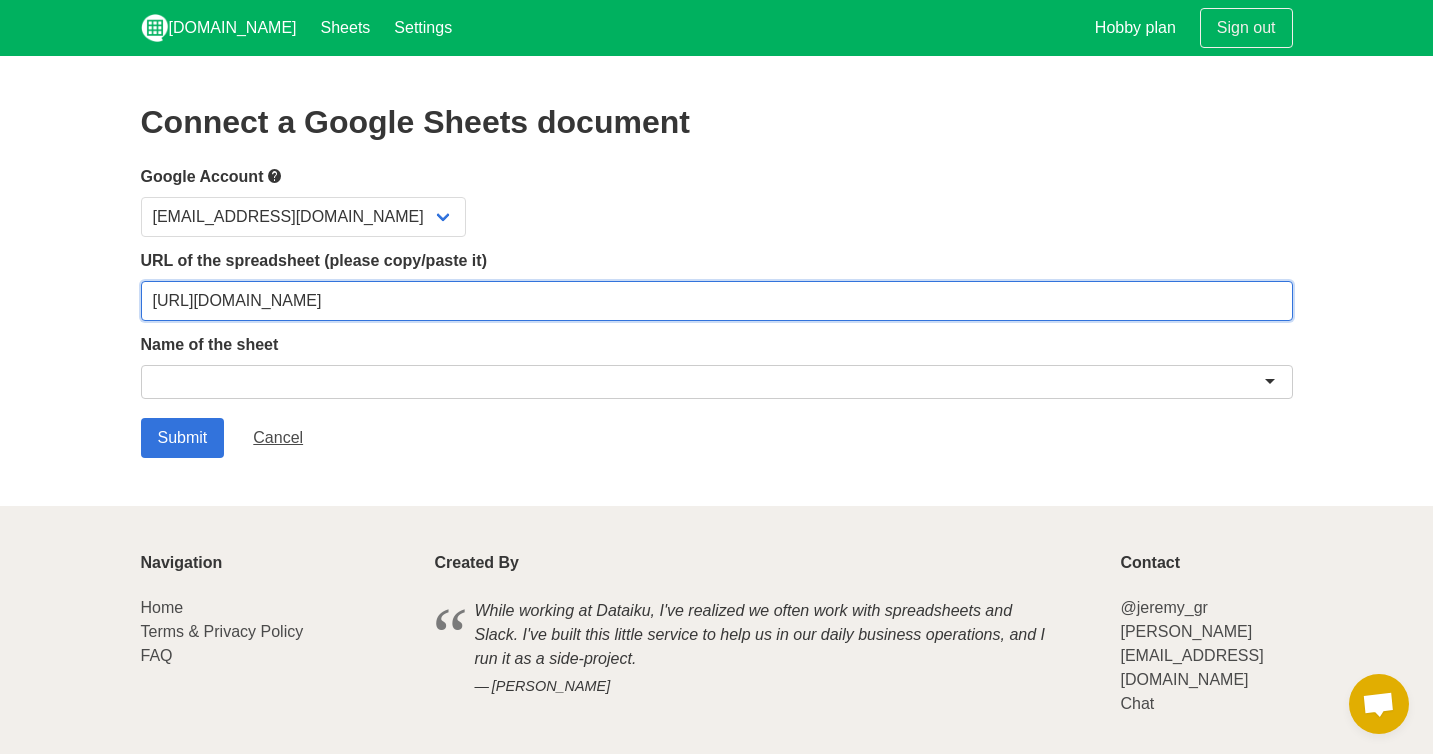 type on "https://docs.google.com/spreadsheets/d/1aubXrQqLD1fRNVWgA_f_FwlJcvVub7hPFMaXjqXbYDQ/edit?gid=0#gid=0" 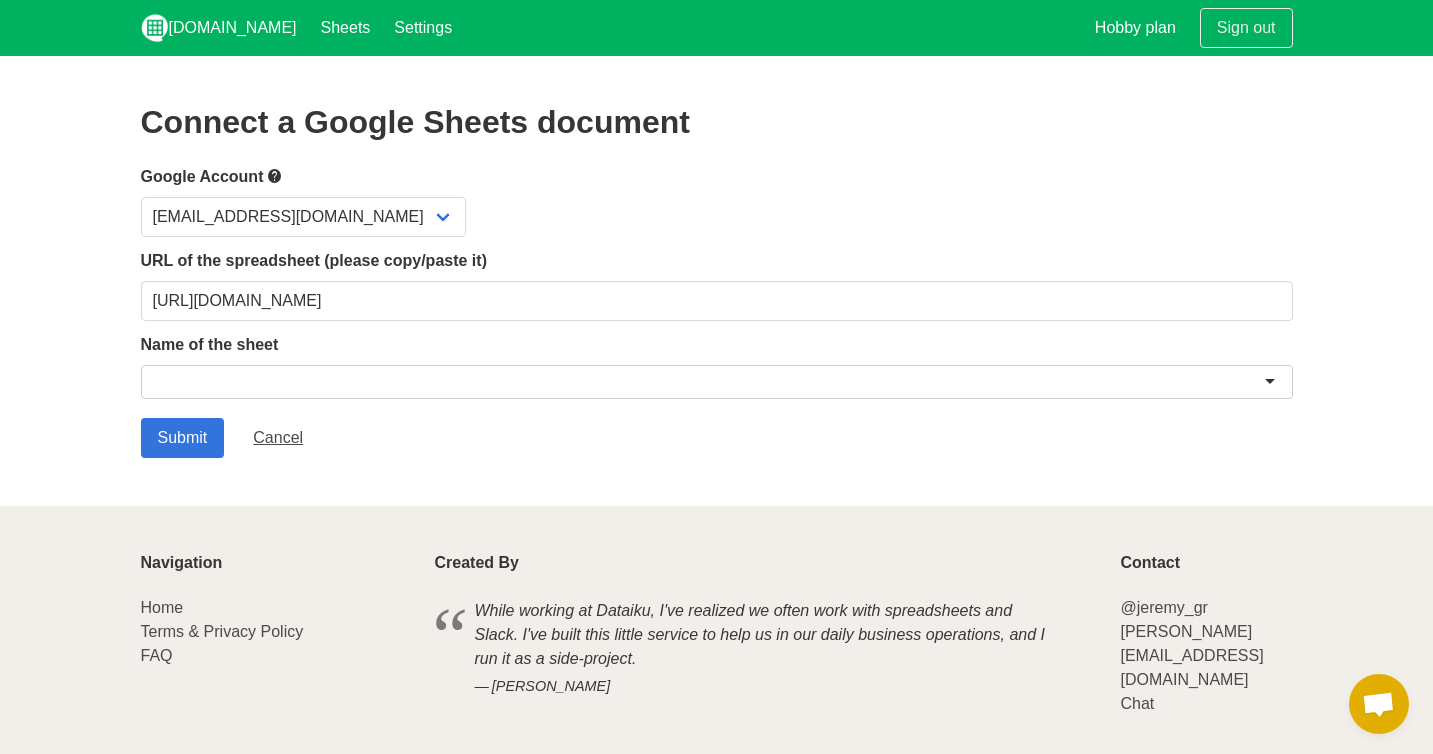 click at bounding box center [717, 382] 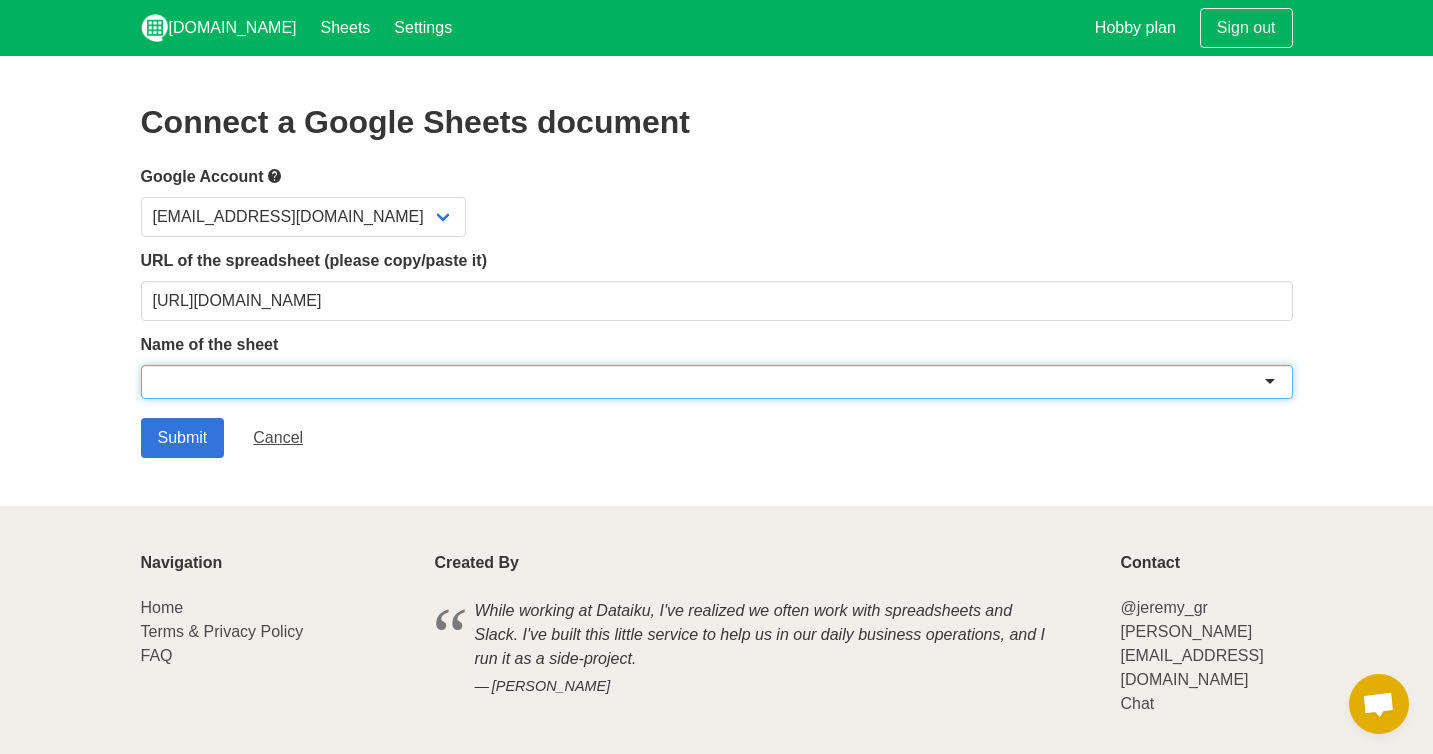 click at bounding box center (717, 382) 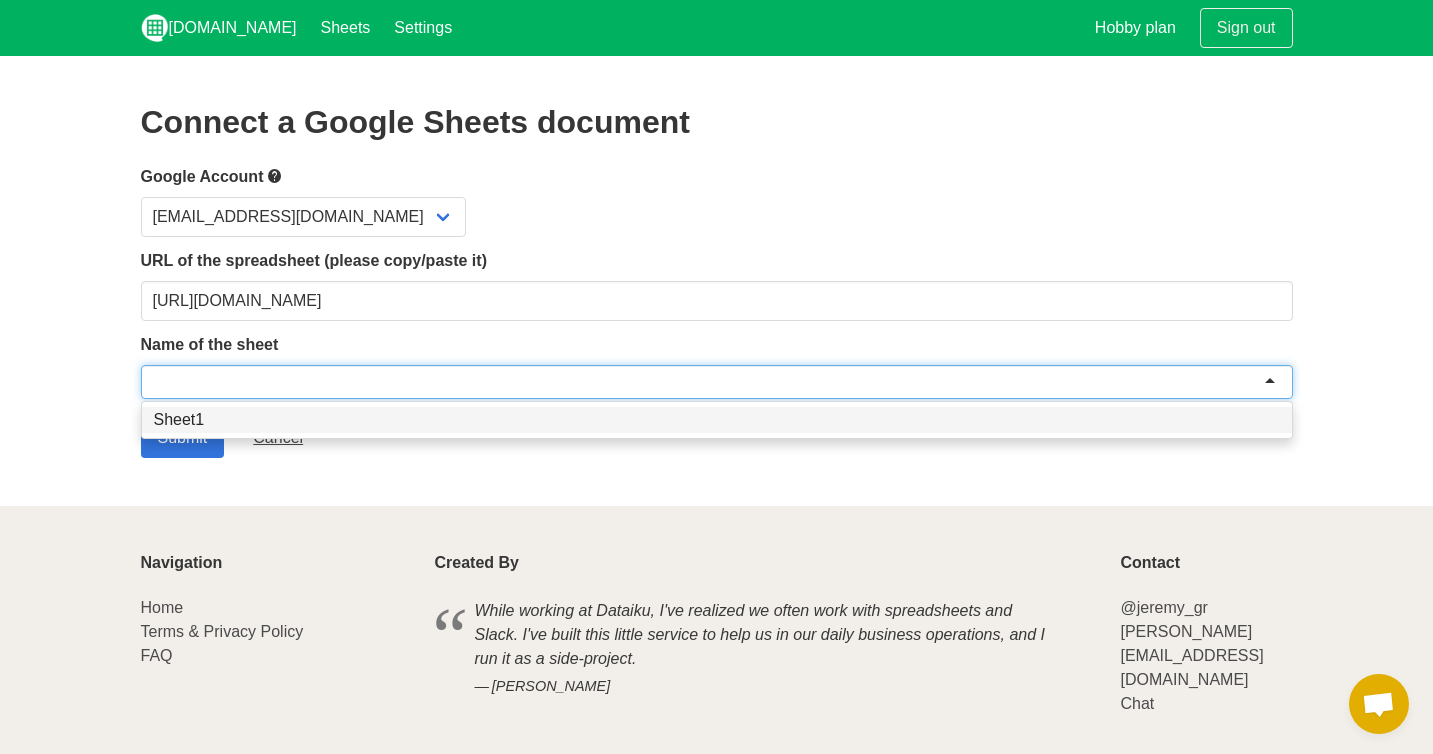 paste on "American AI FA Bonus Eligibility Tracking" 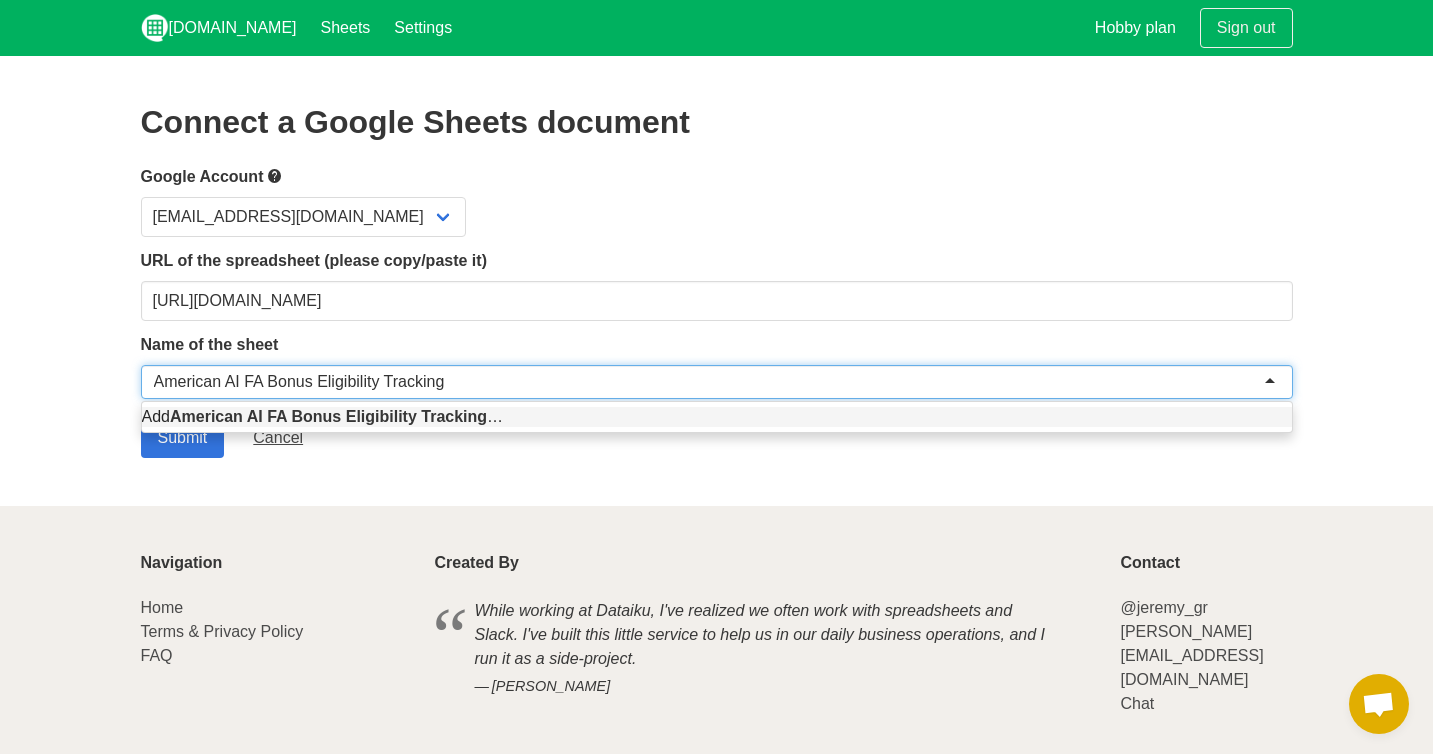scroll, scrollTop: 0, scrollLeft: 0, axis: both 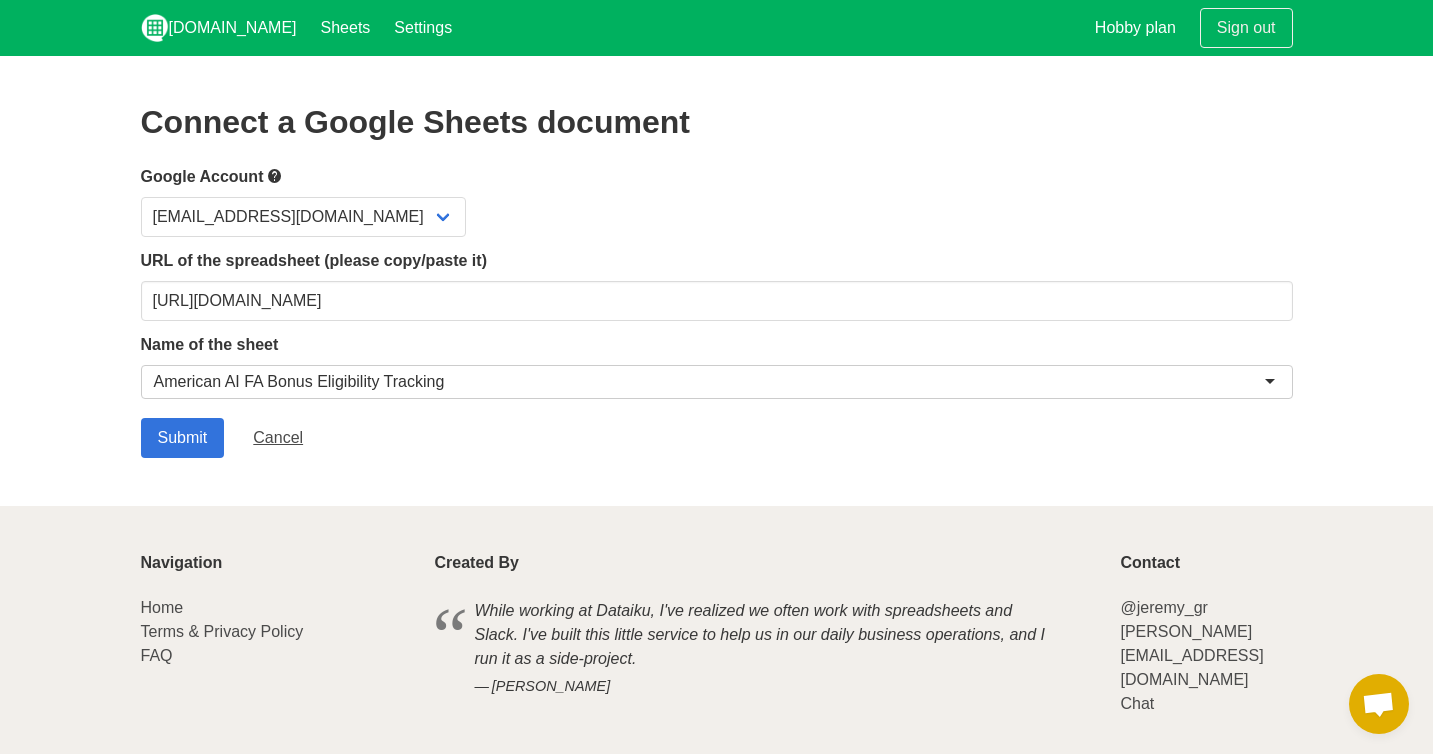 type 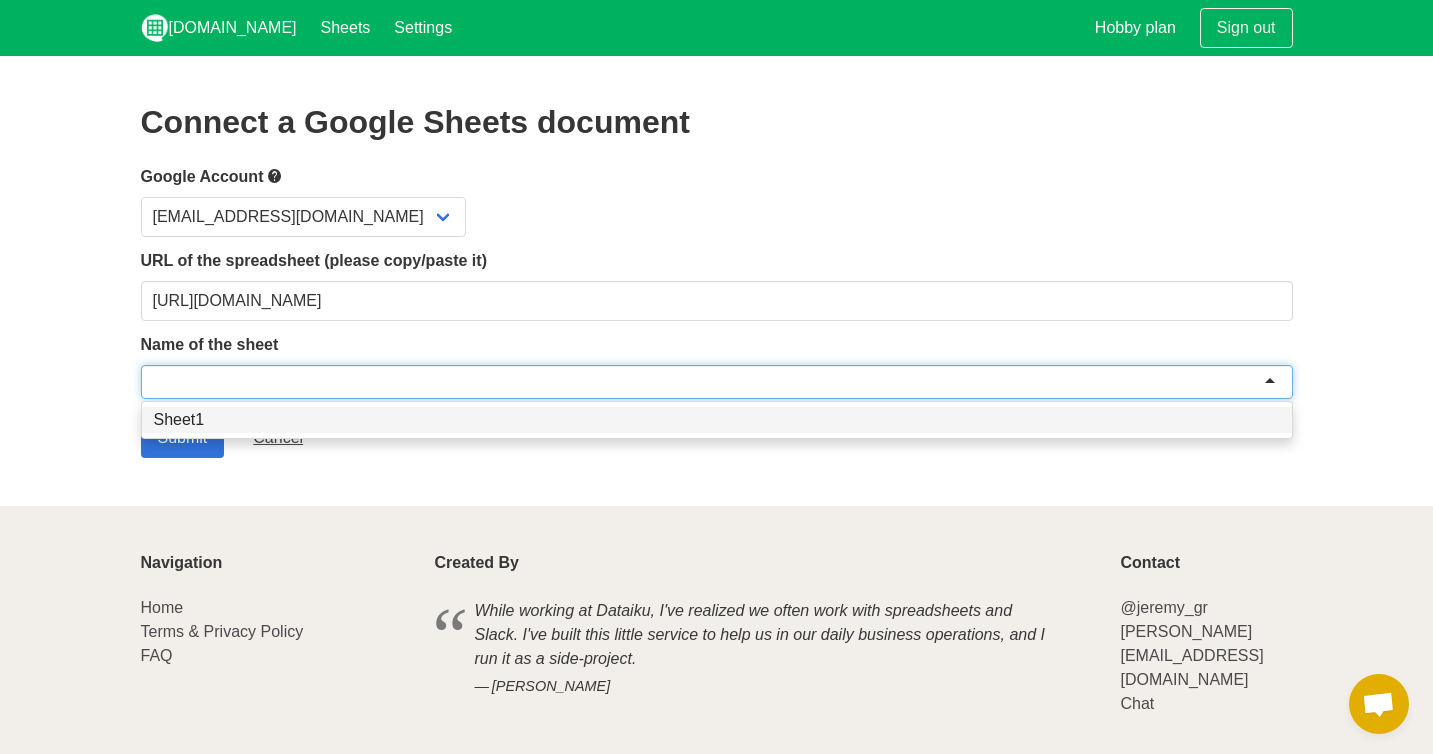 click on "Sheet1" at bounding box center [717, 420] 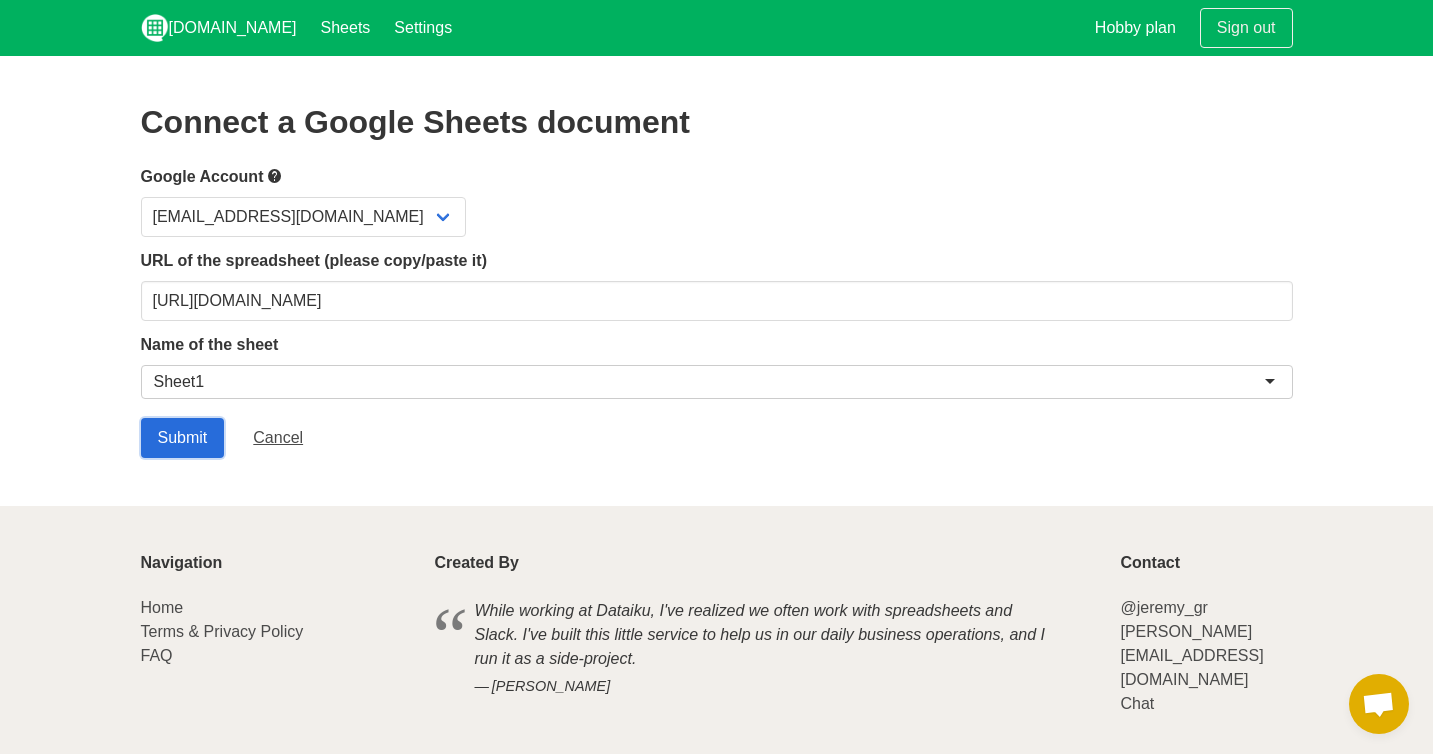 click on "Submit" at bounding box center [183, 438] 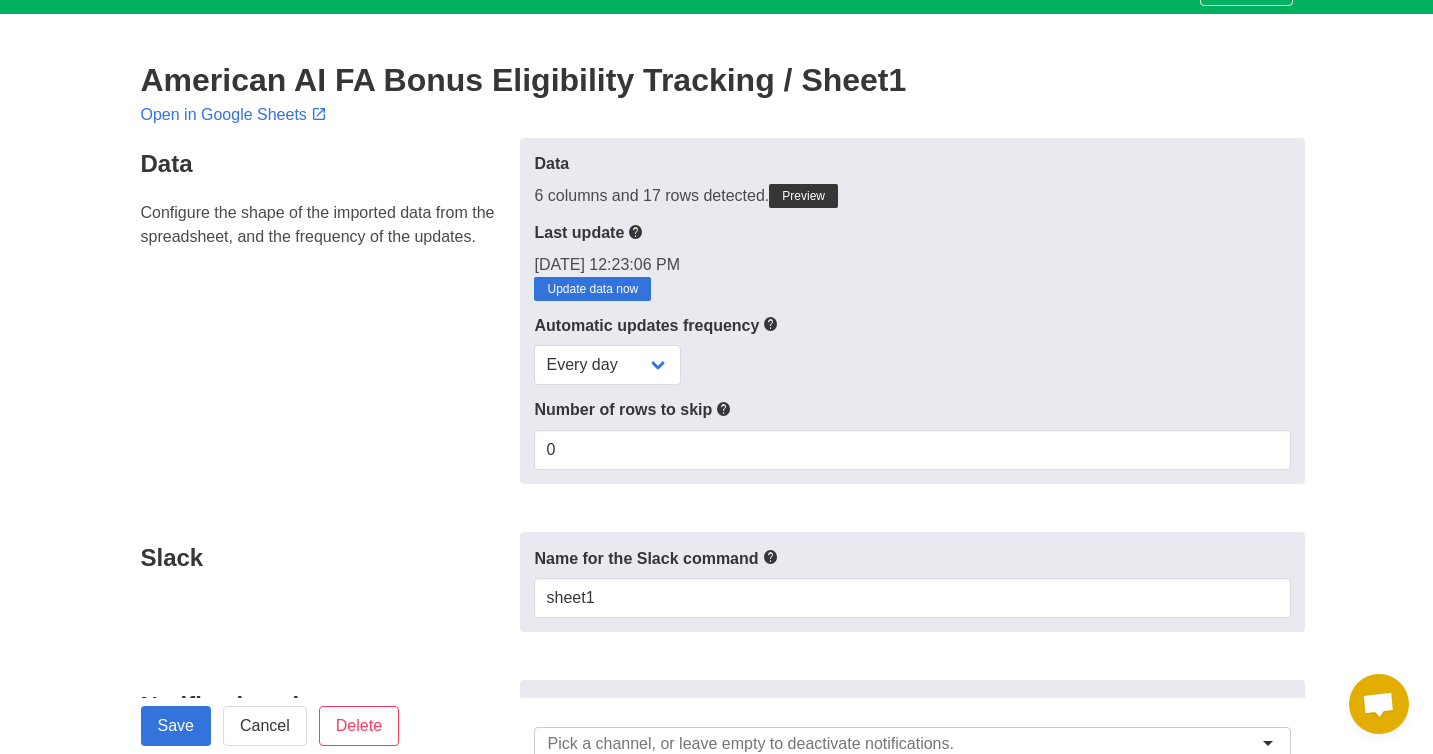 scroll, scrollTop: 44, scrollLeft: 0, axis: vertical 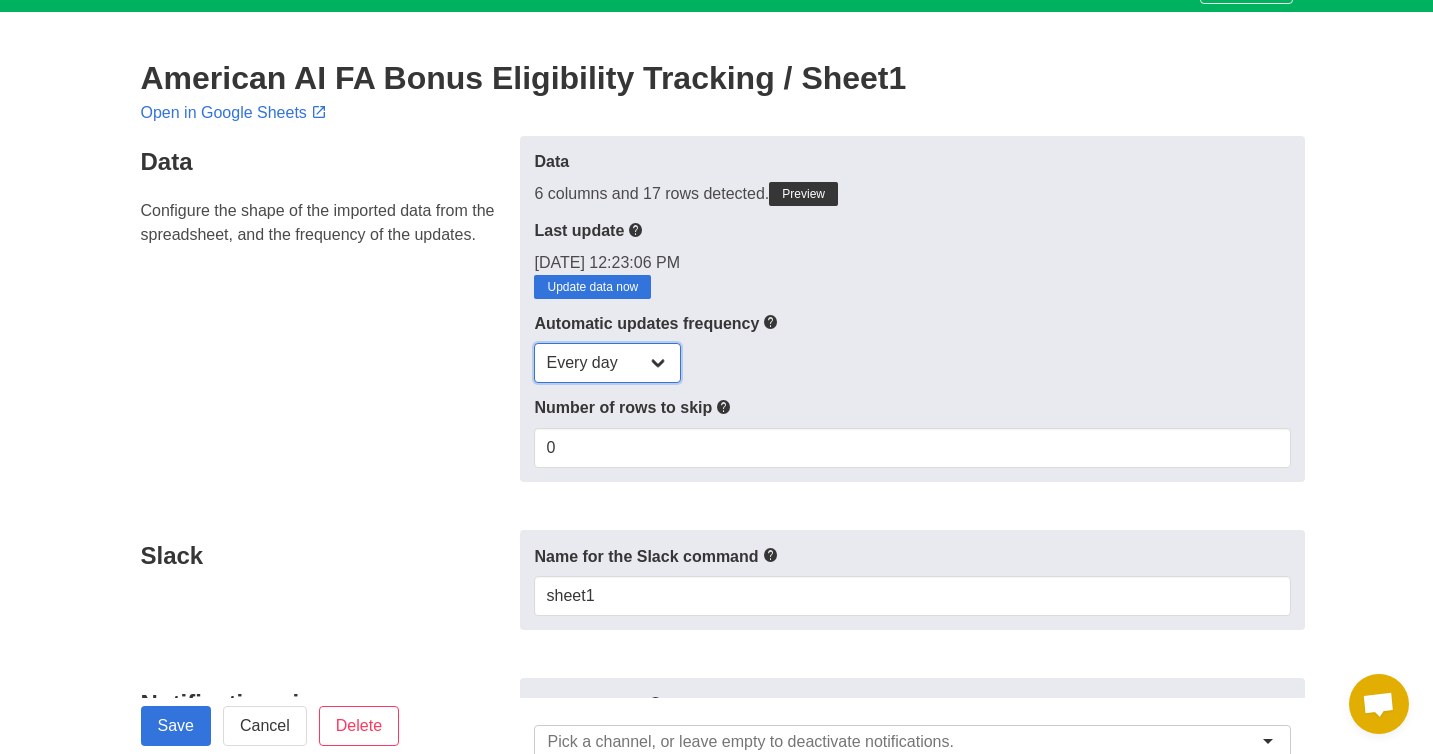 click on "Every day
Every hour
Every 30 min
Every 15 min" at bounding box center (607, 363) 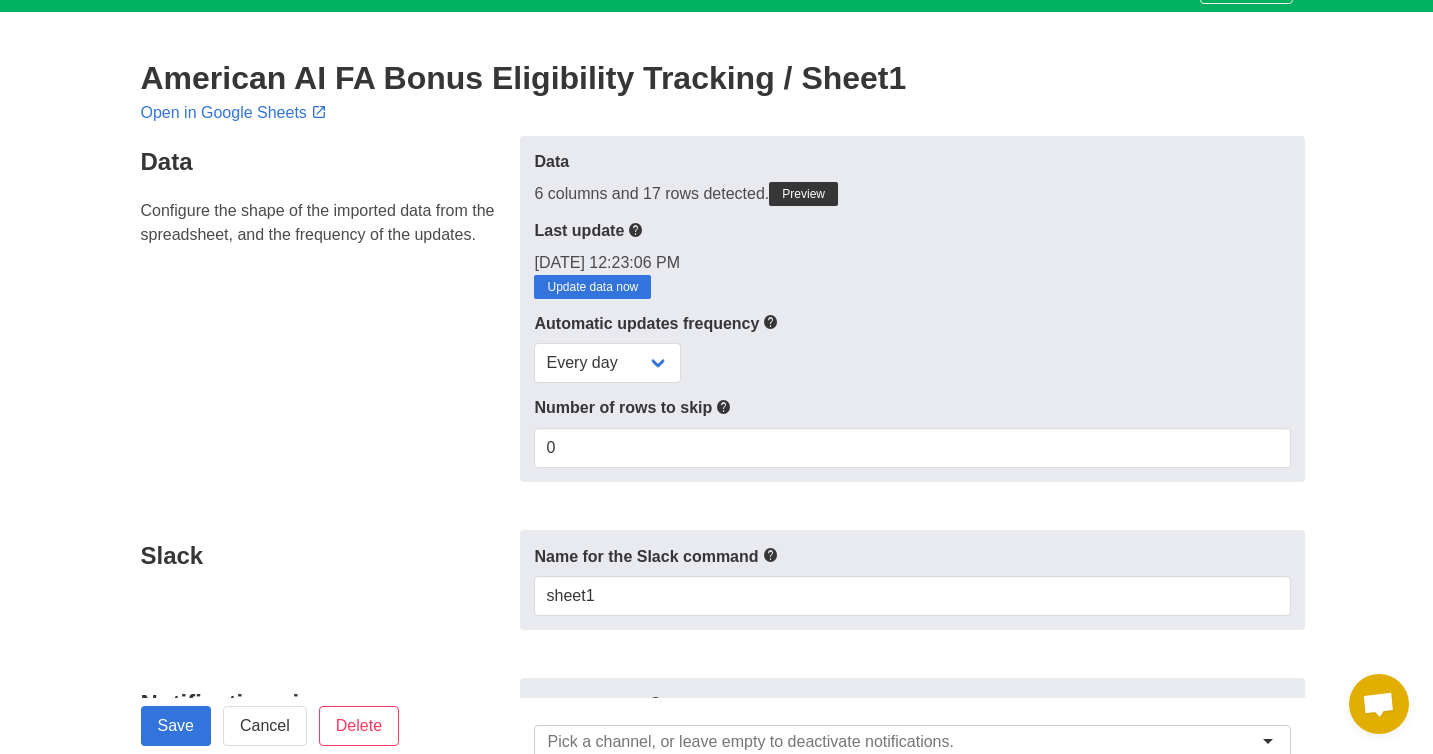 click on "Data
6 columns and 17 rows detected.
Preview
Last update
7/1/2025, 12:23:06 PM Update data now
Automatic updates frequency
0" at bounding box center [912, 309] 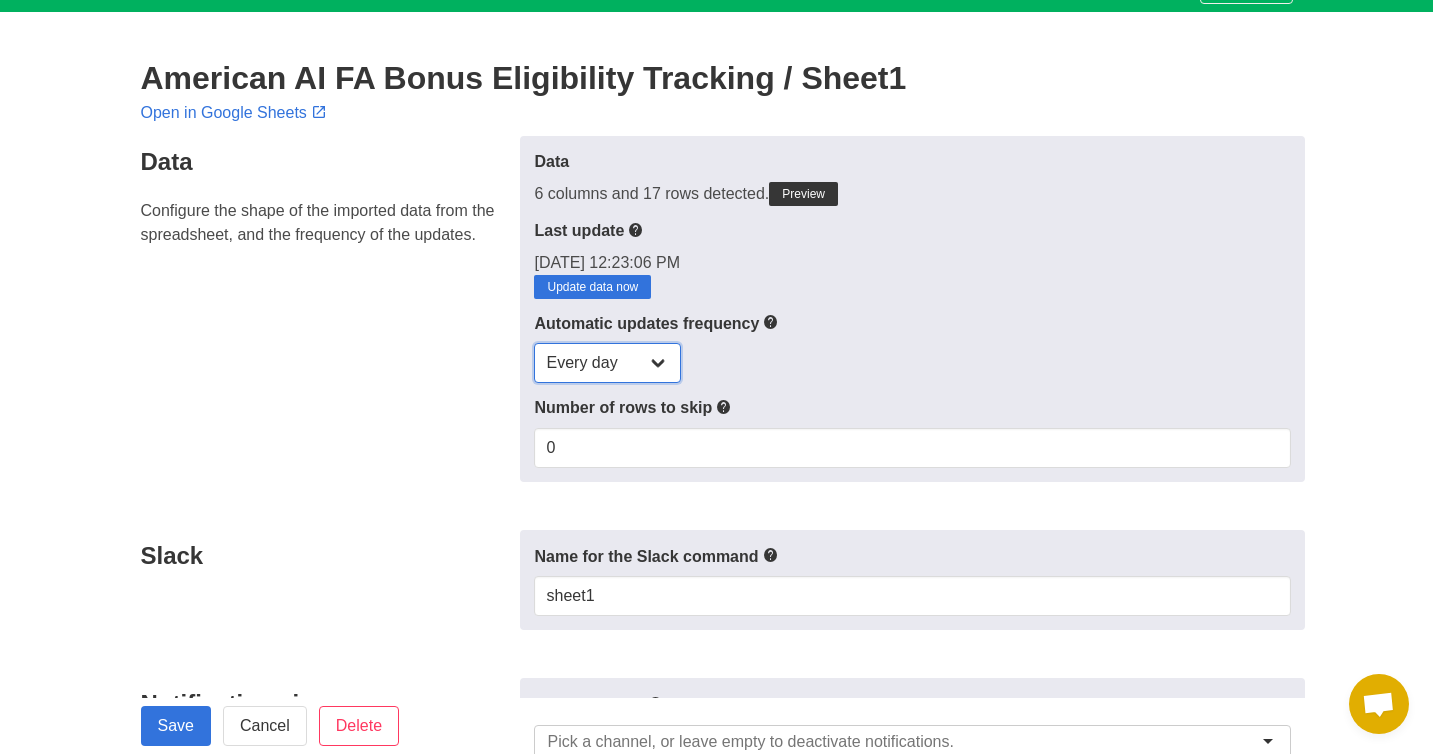 click on "Every day
Every hour
Every 30 min
Every 15 min" at bounding box center (607, 363) 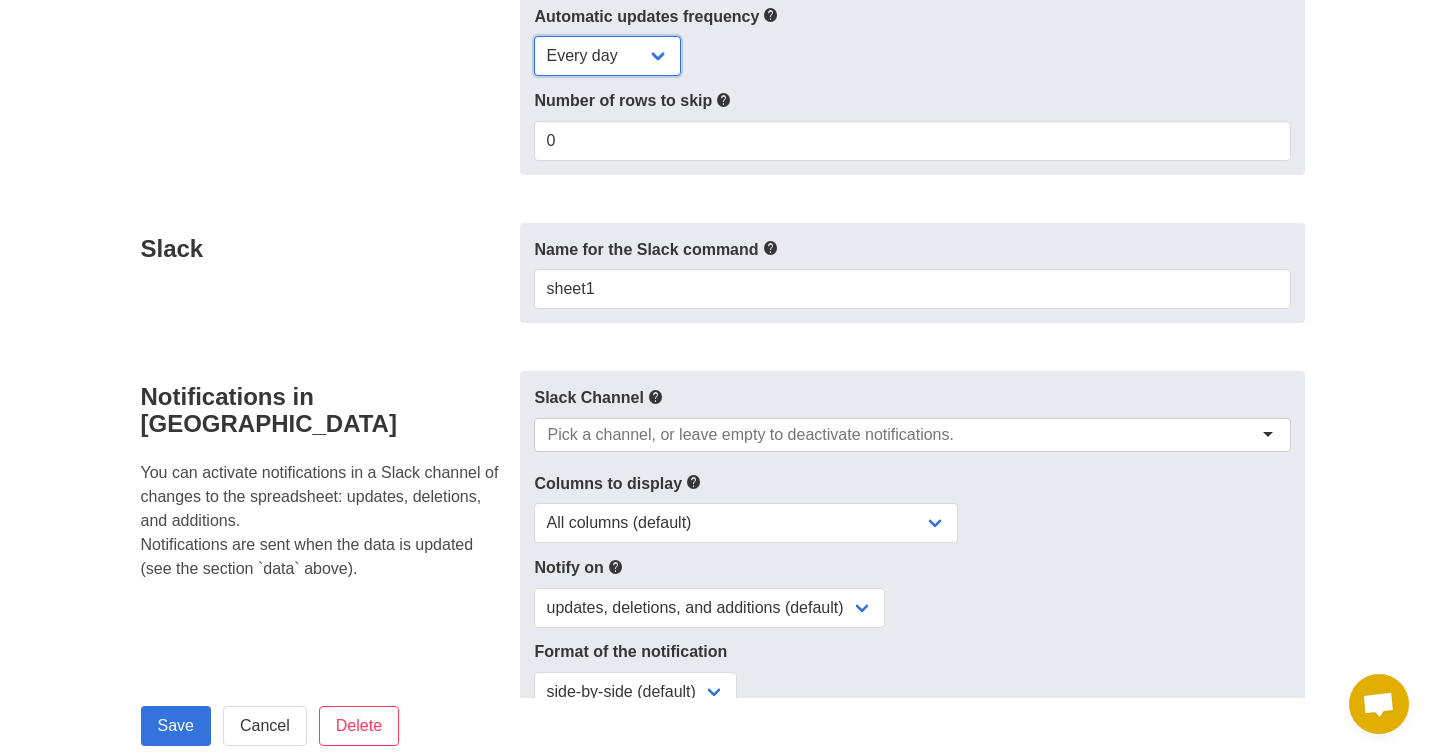 scroll, scrollTop: 353, scrollLeft: 0, axis: vertical 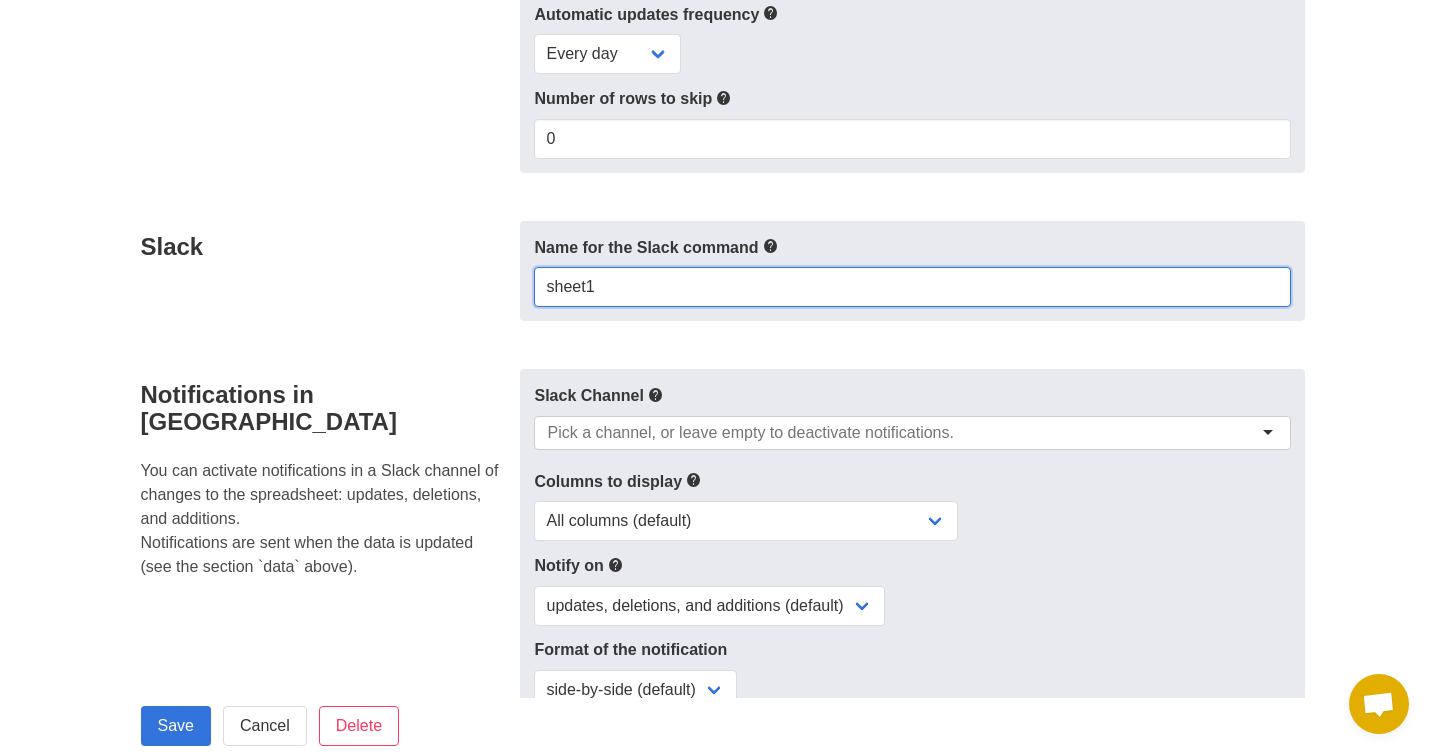 click on "sheet1" at bounding box center [912, 287] 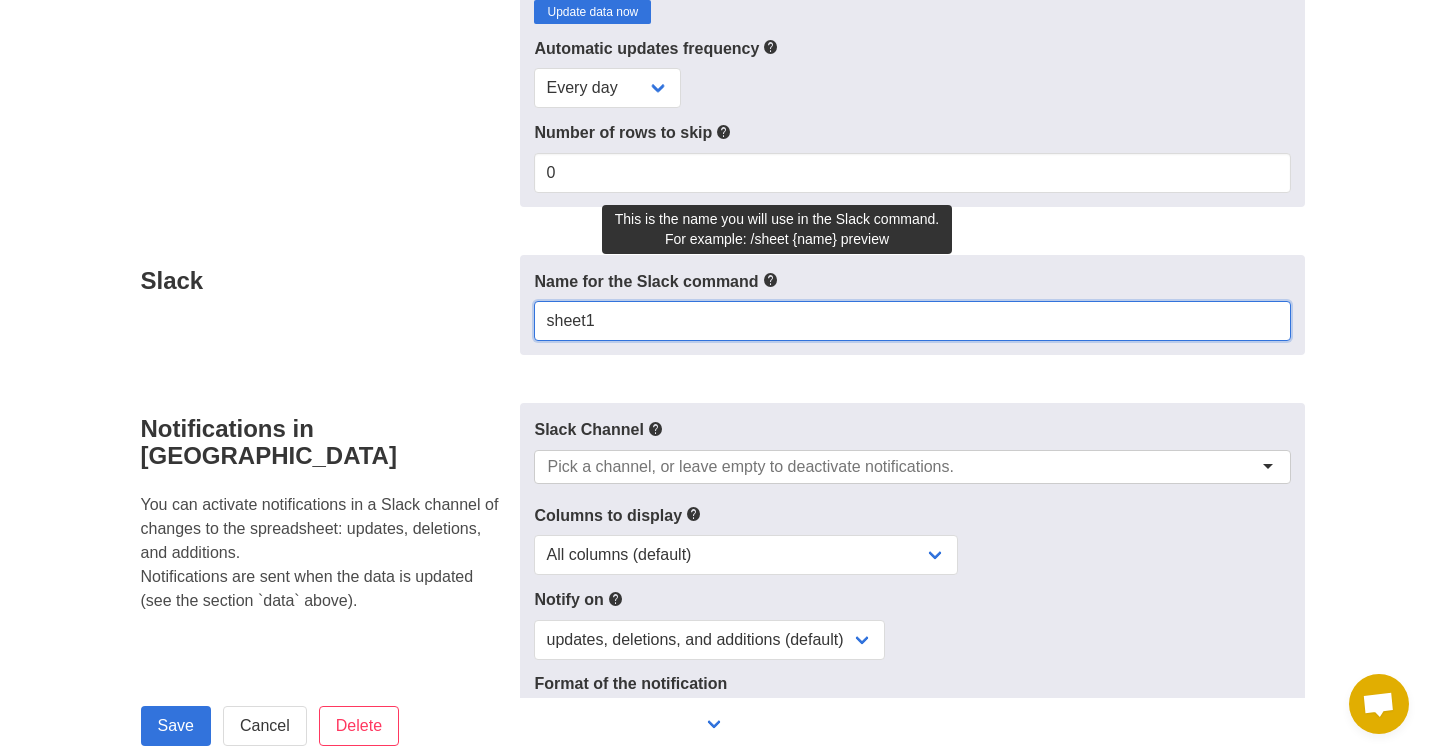 click on "sheet1" at bounding box center (912, 321) 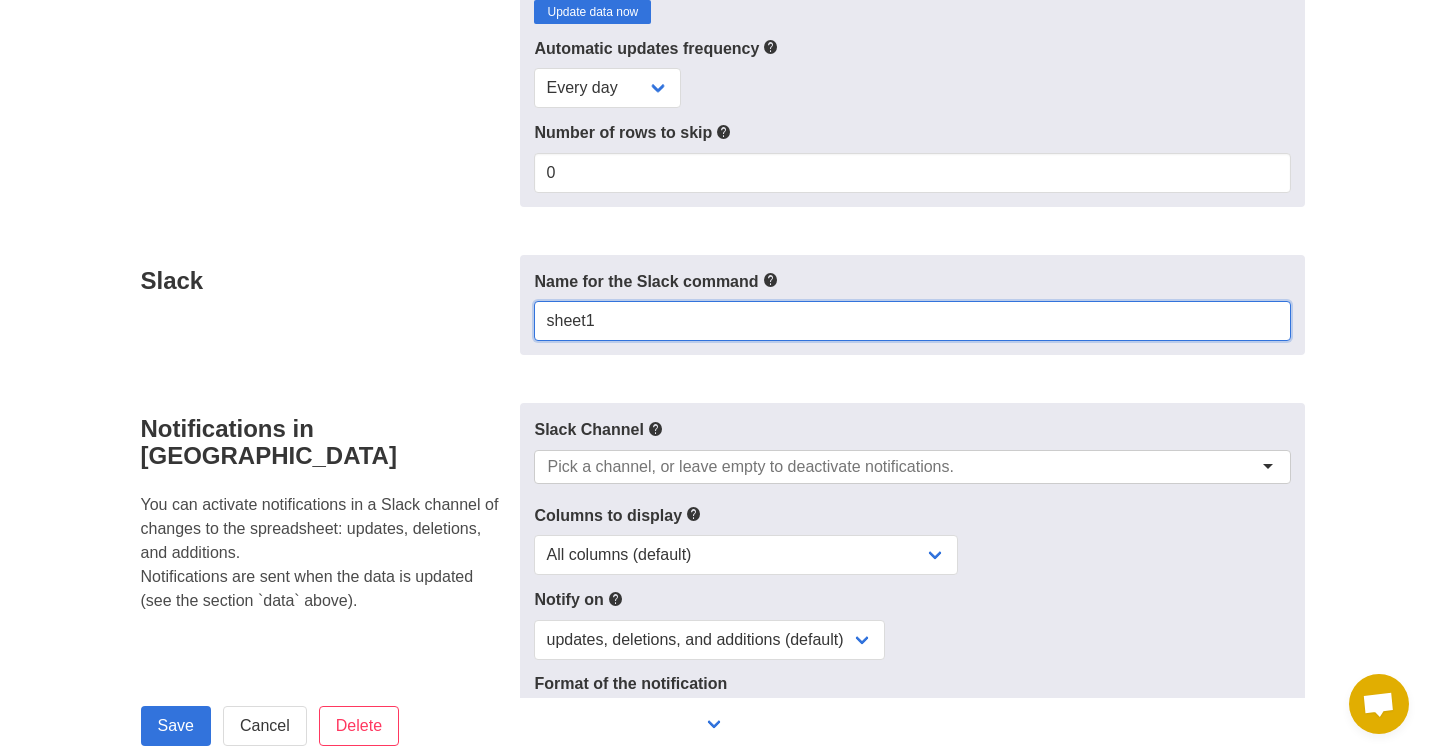 paste on "American AI FA Bonus Eligibility Tracking" 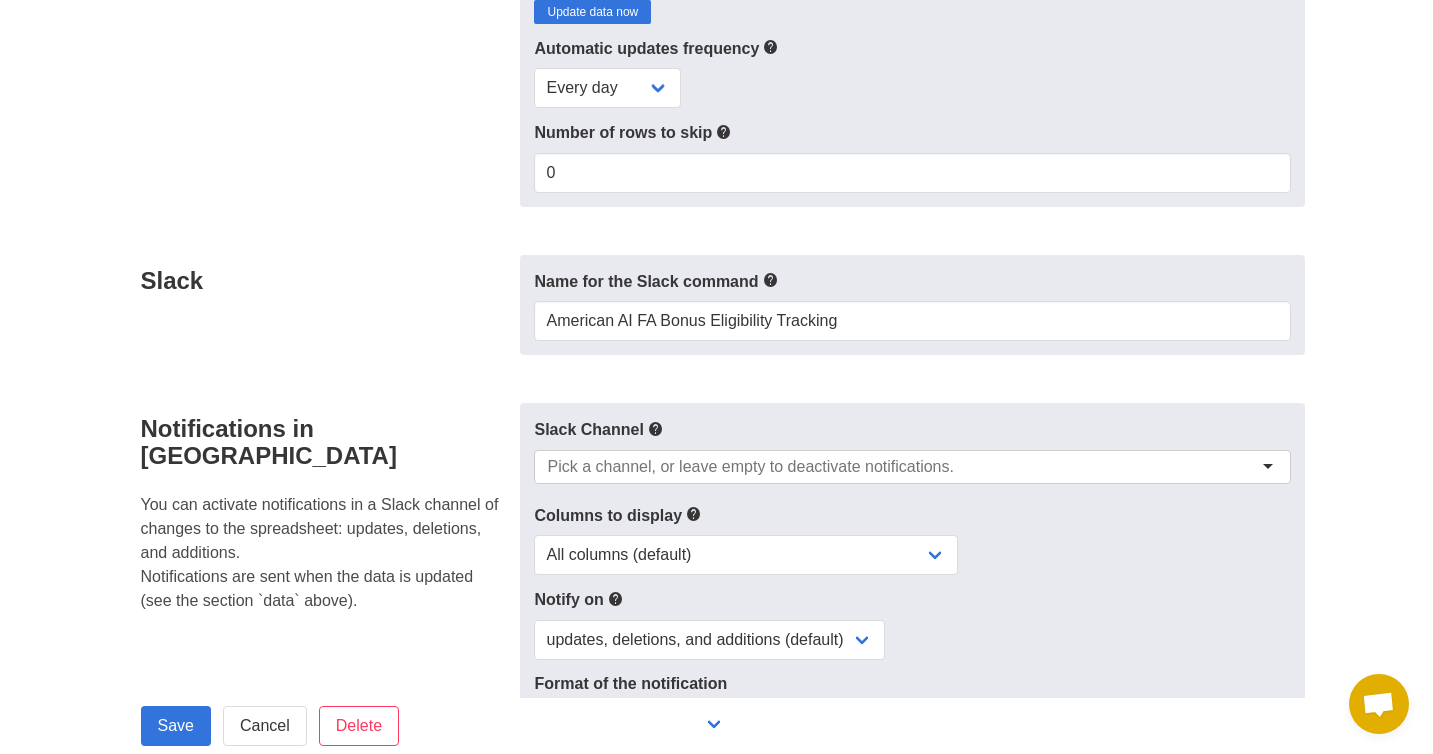 click on "Name for the Slack command" at bounding box center (912, 281) 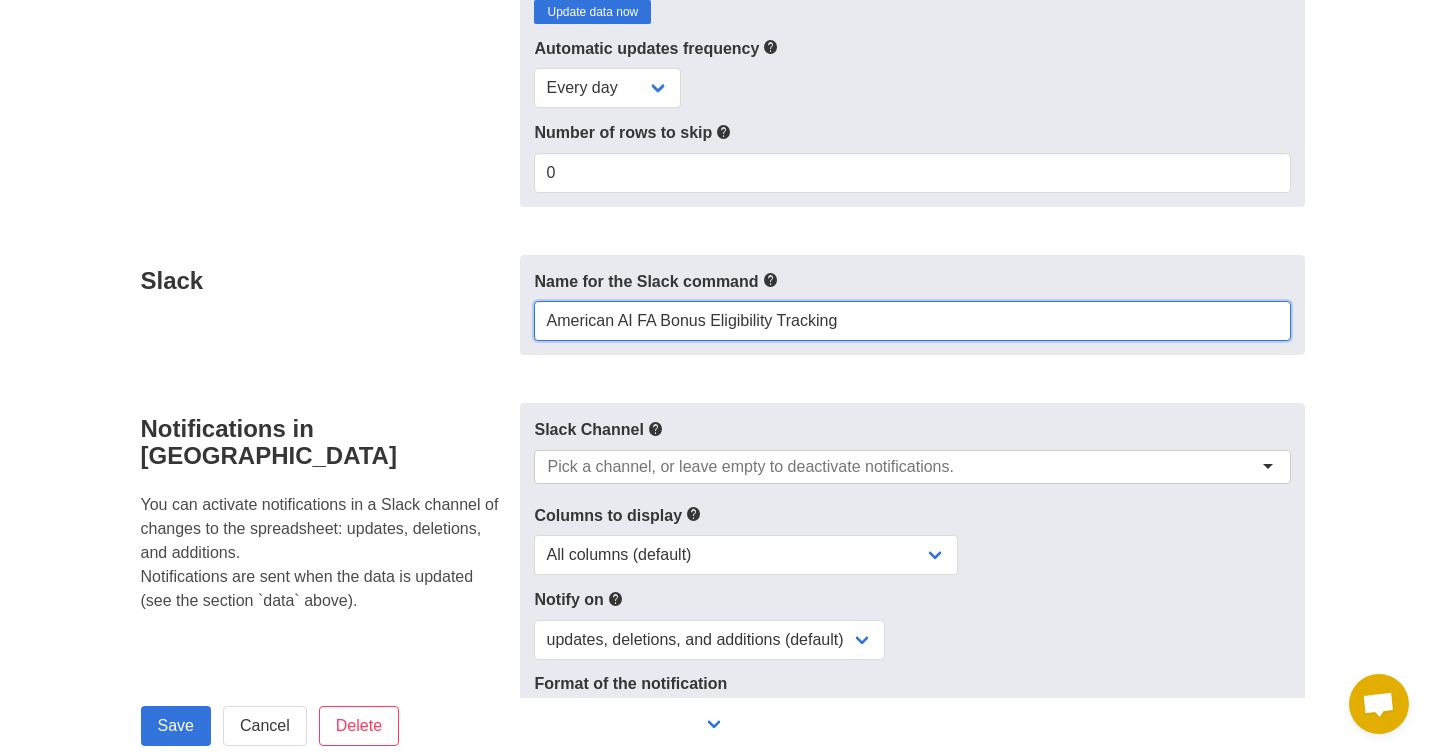 click on "American AI FA Bonus Eligibility Tracking" at bounding box center (912, 321) 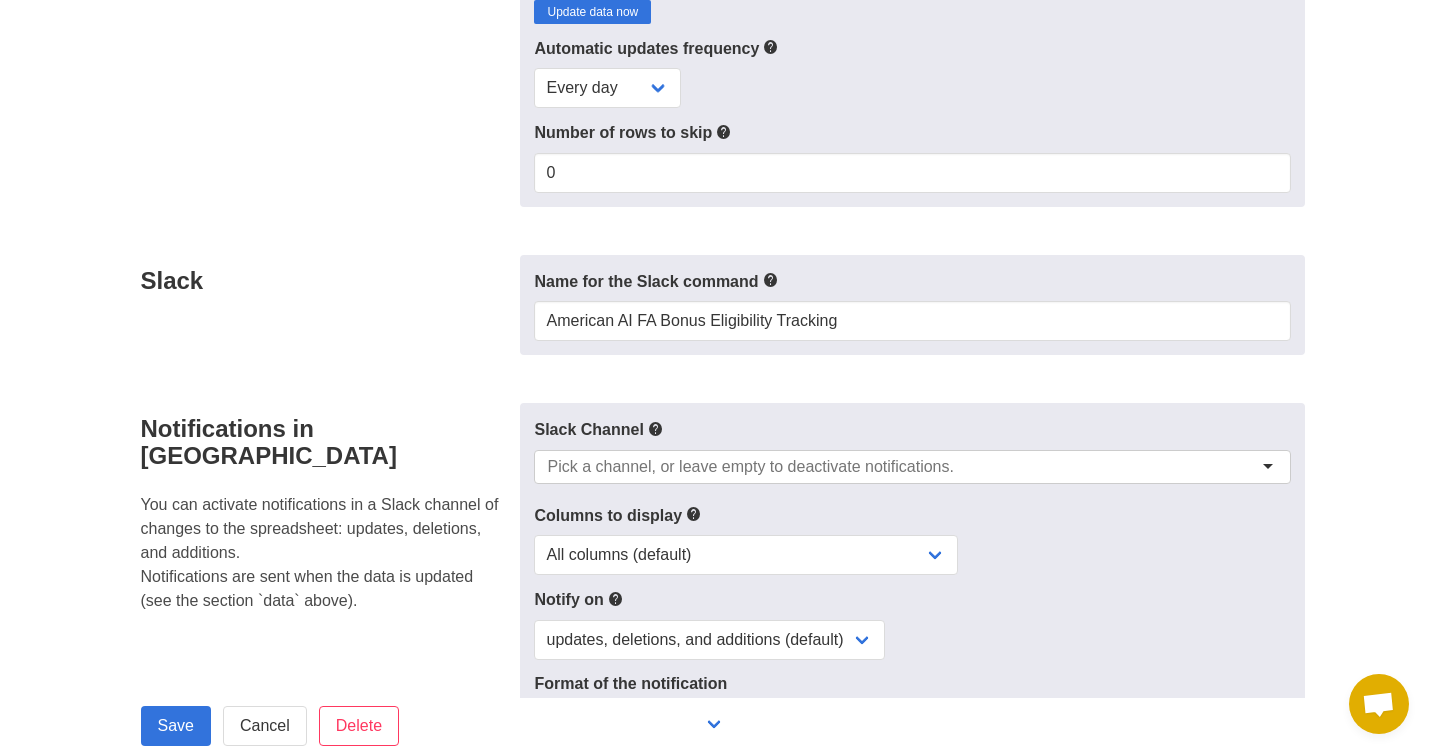 click on "Data
Configure the shape of the imported data from the spreadsheet, and the frequency of the updates.
Data
6 columns and 17 rows detected.
Preview
Last update
7/1/2025, 12:23:06 PM Update data now
Automatic updates frequency
0 Slack 3" at bounding box center [717, 637] 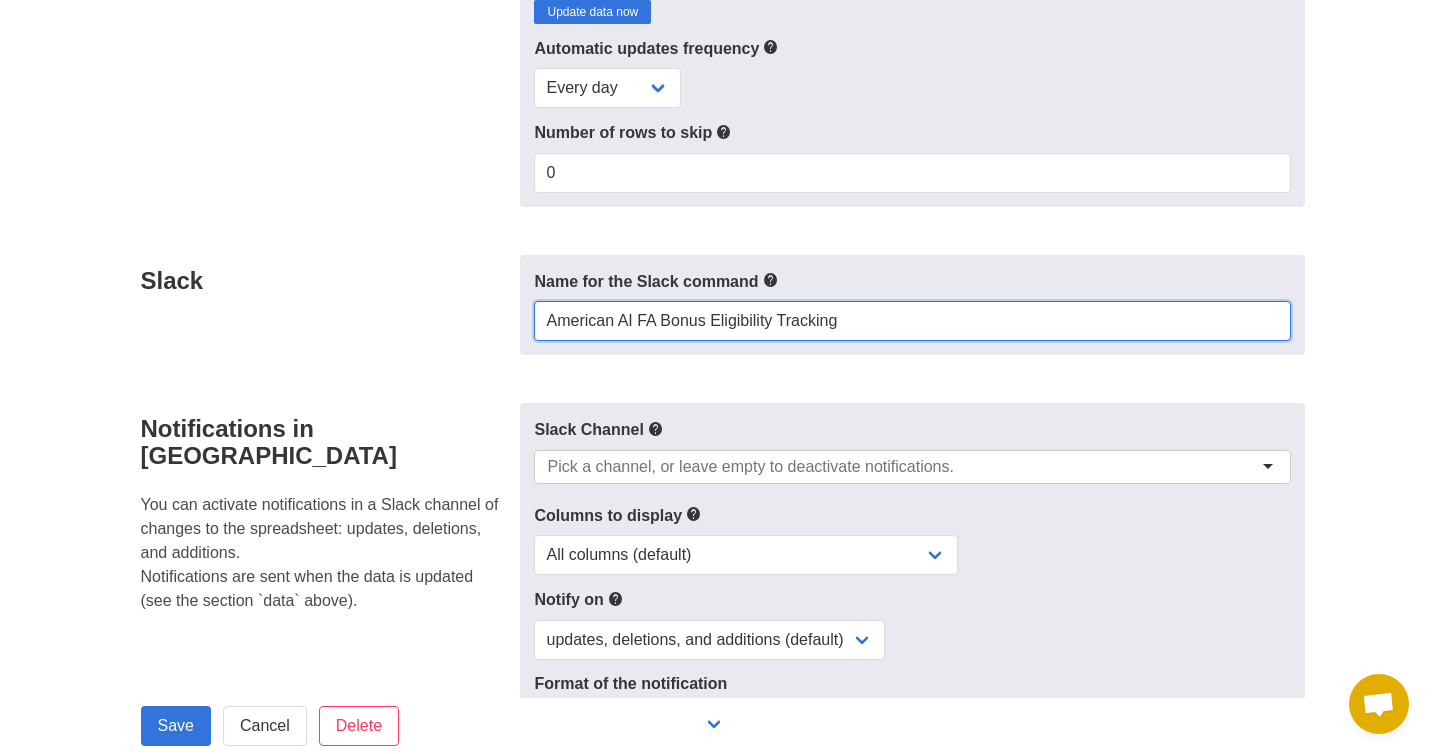 click on "American AI FA Bonus Eligibility Tracking" at bounding box center (912, 321) 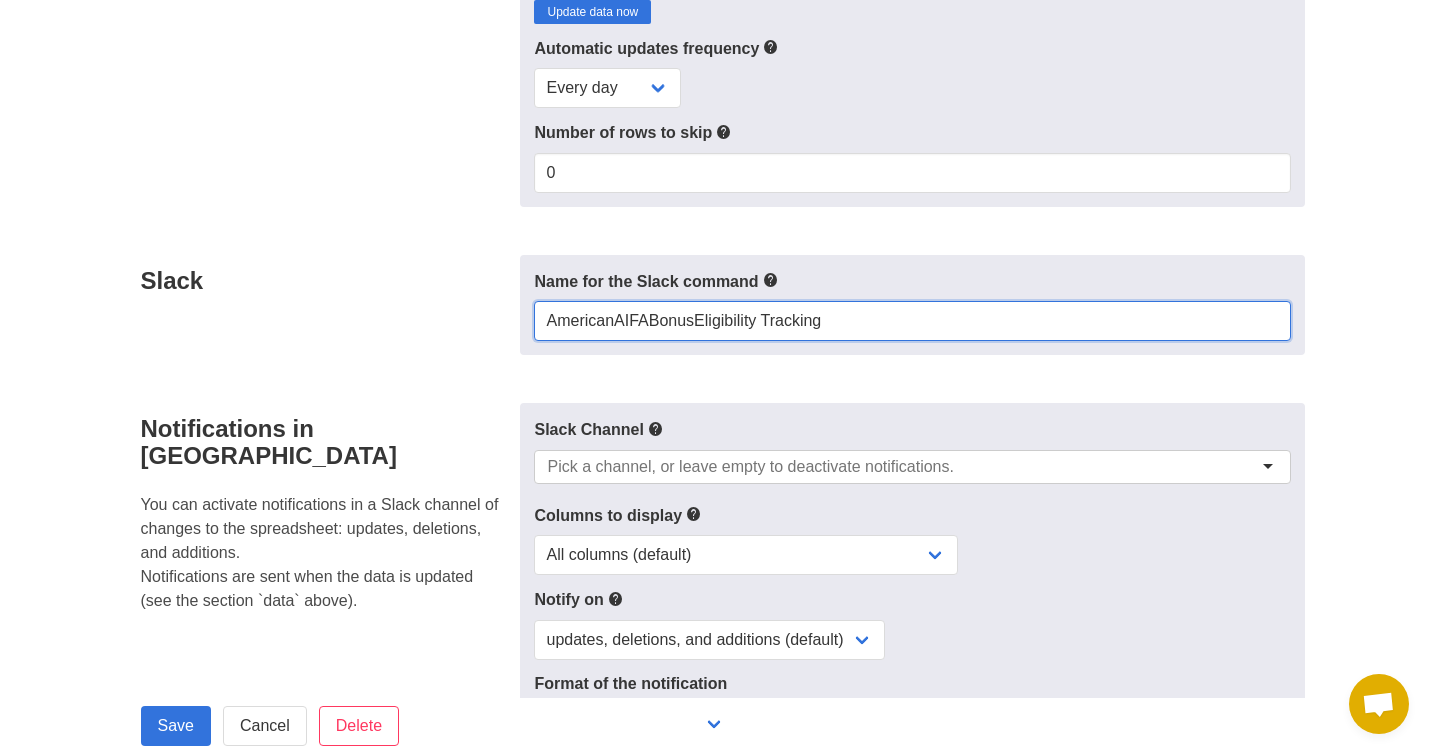 click on "AmericanAIFABonusEligibility Tracking" at bounding box center (912, 321) 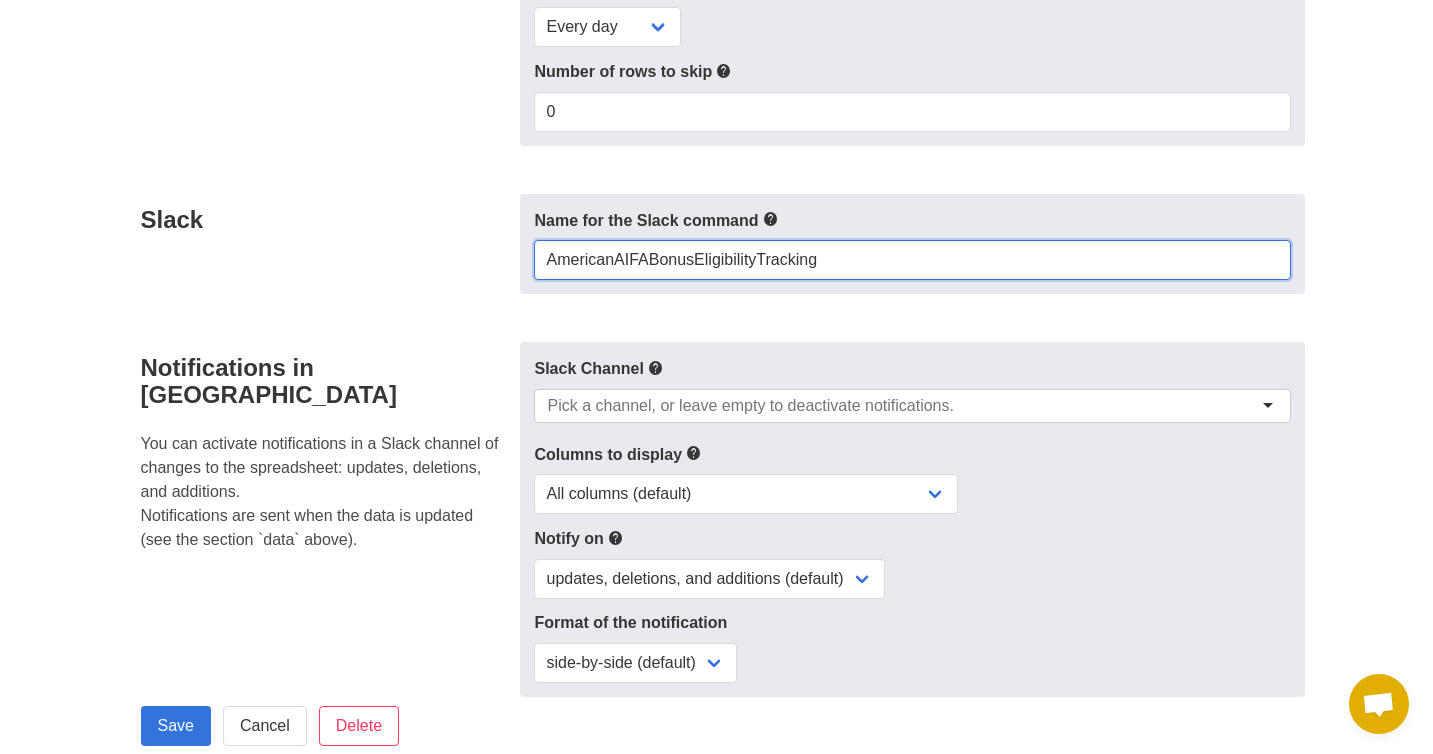 scroll, scrollTop: 426, scrollLeft: 0, axis: vertical 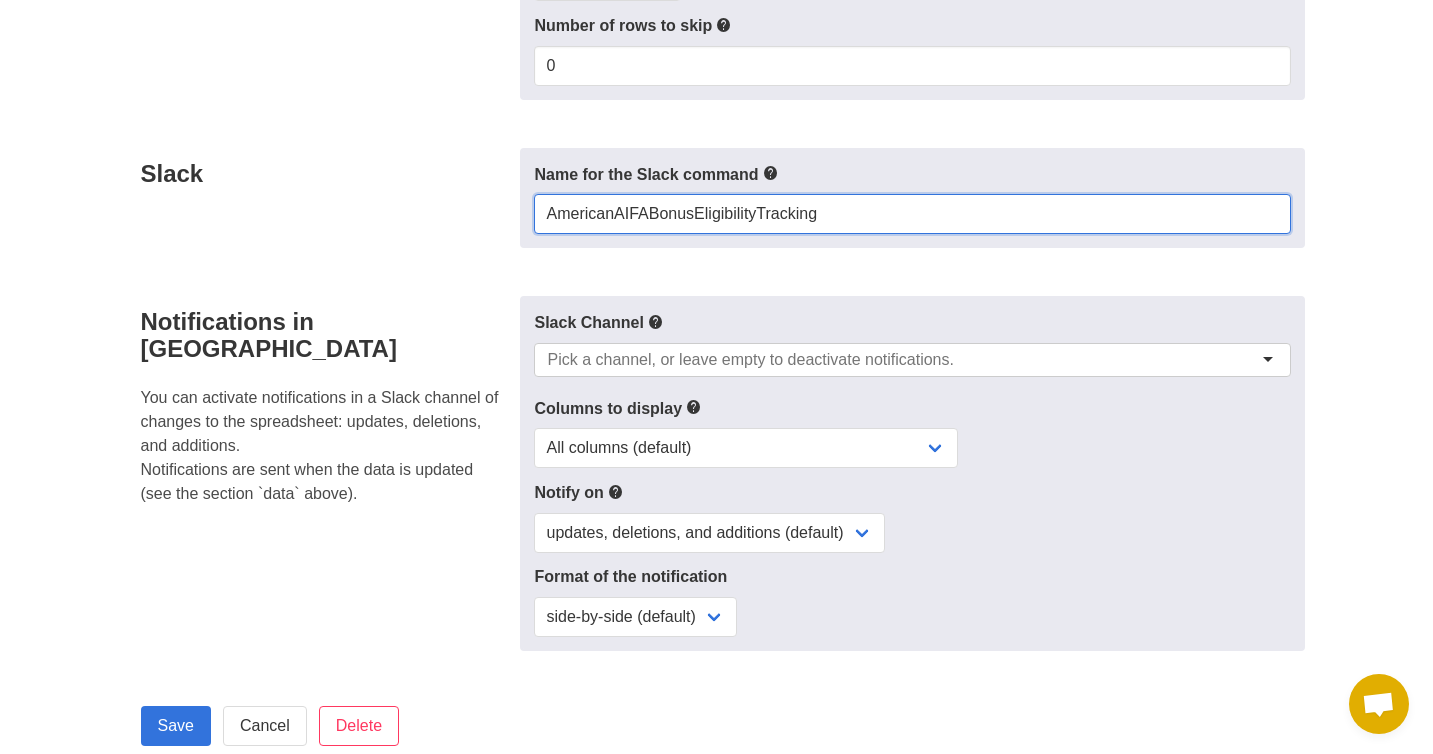 type on "AmericanAIFABonusEligibilityTracking" 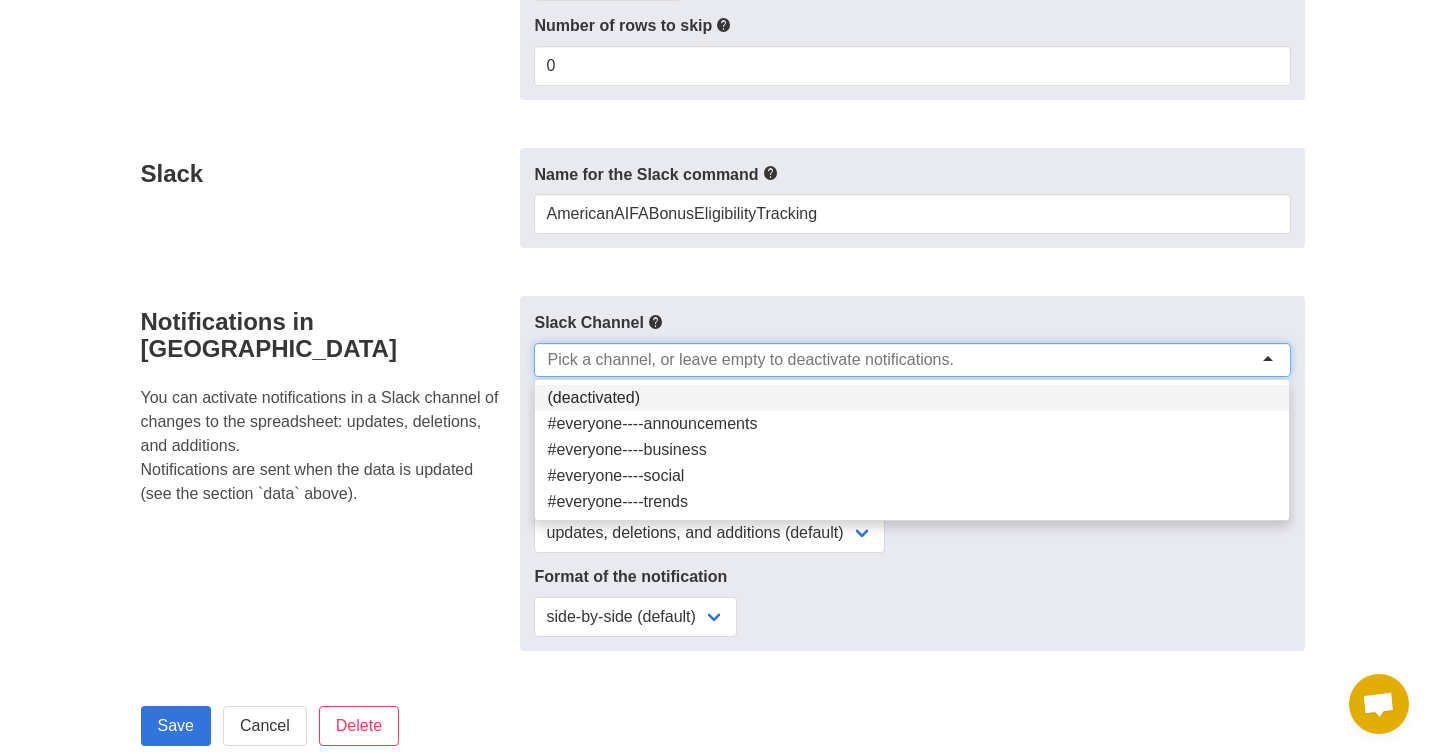 click at bounding box center [757, 360] 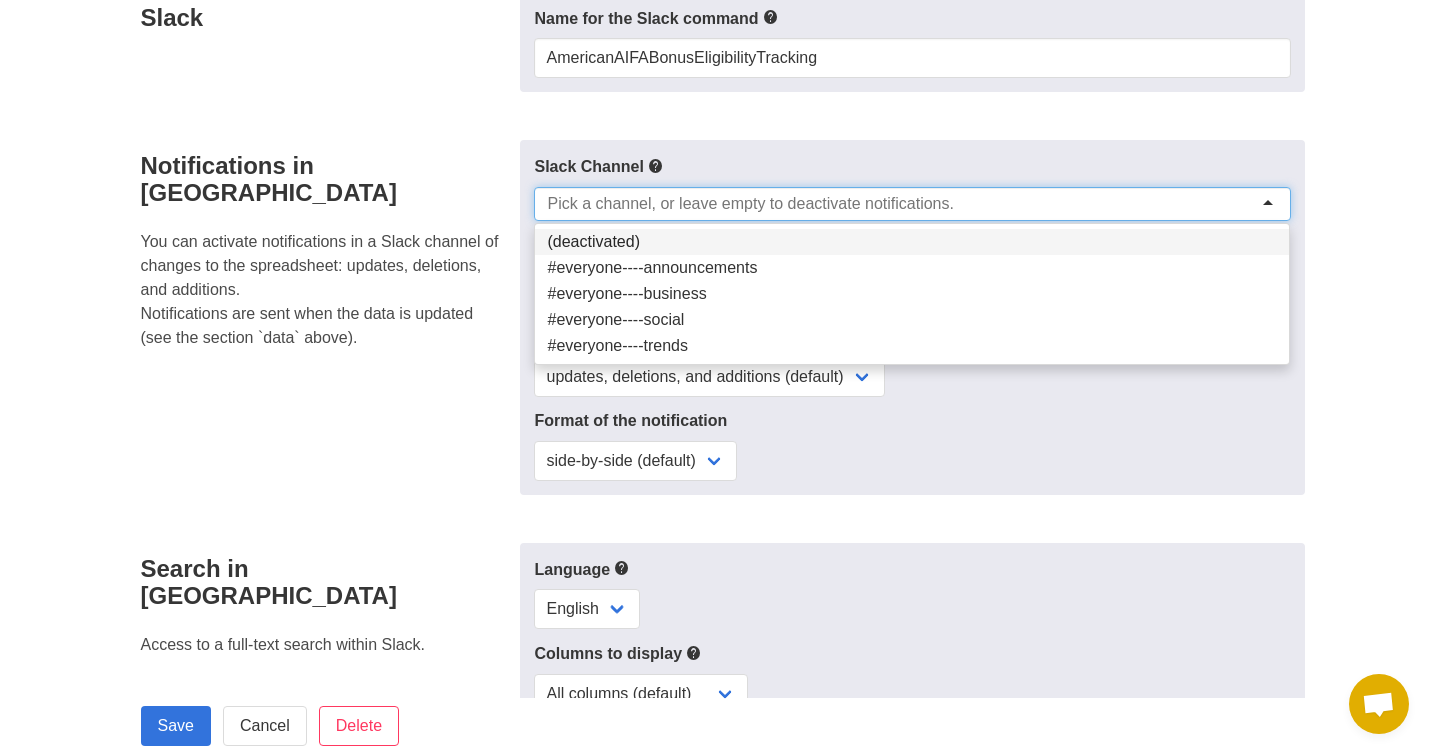 scroll, scrollTop: 583, scrollLeft: 0, axis: vertical 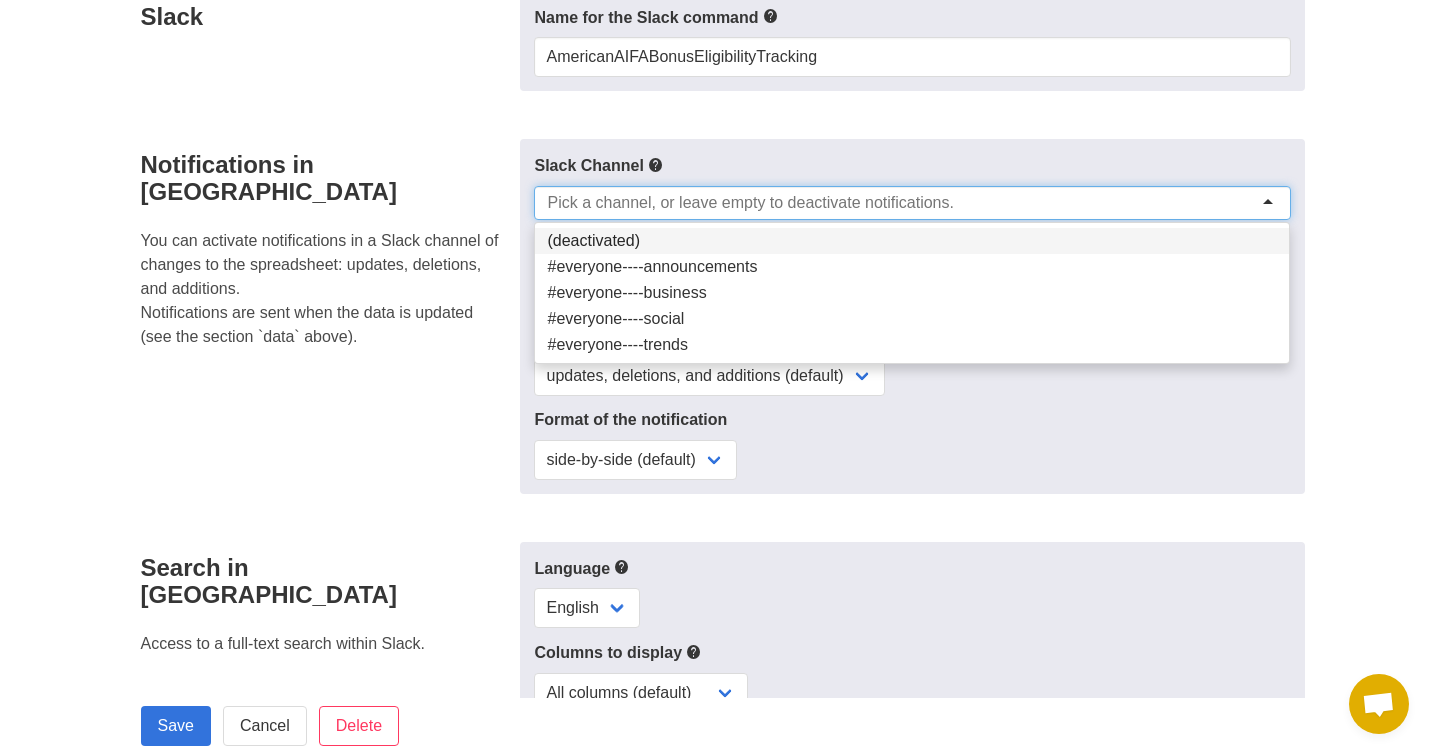 click on "Slack Channel" at bounding box center (912, 165) 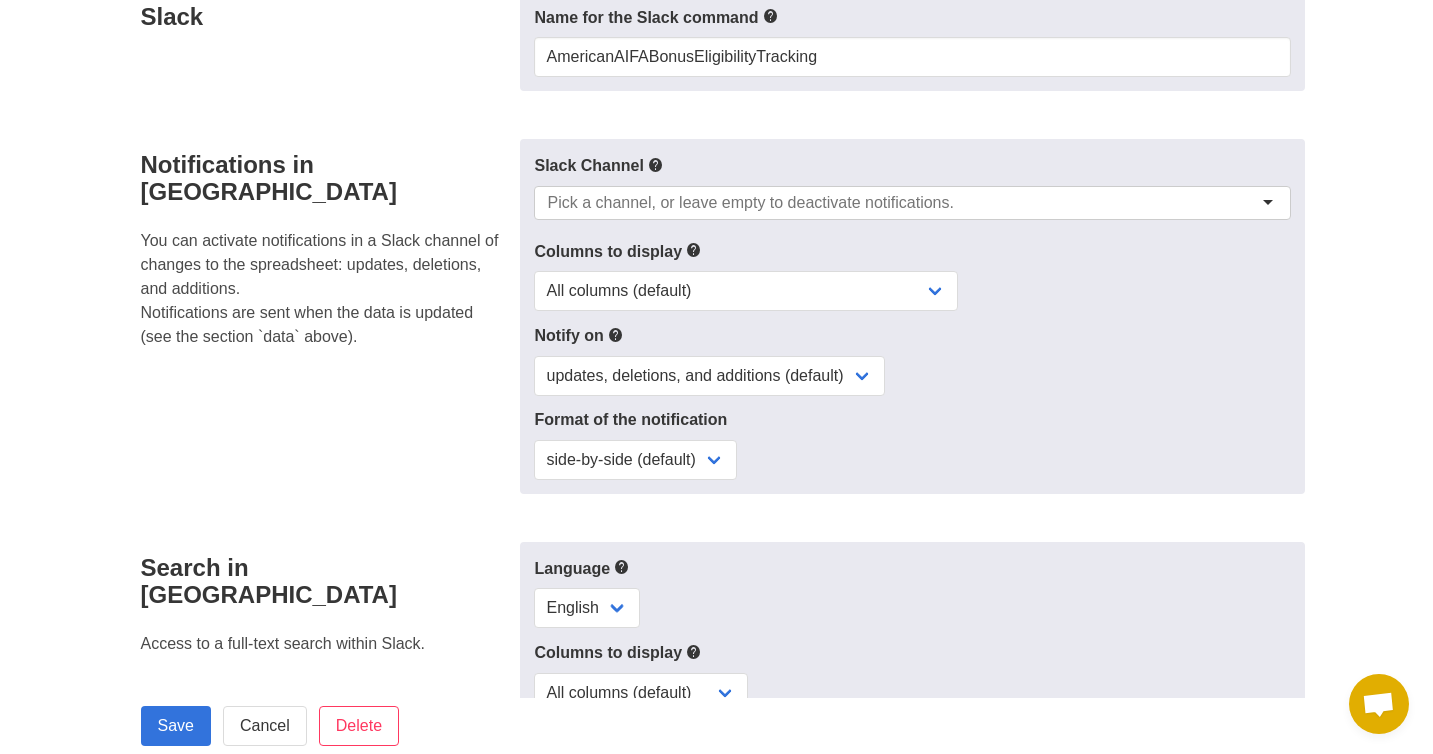 click at bounding box center (757, 203) 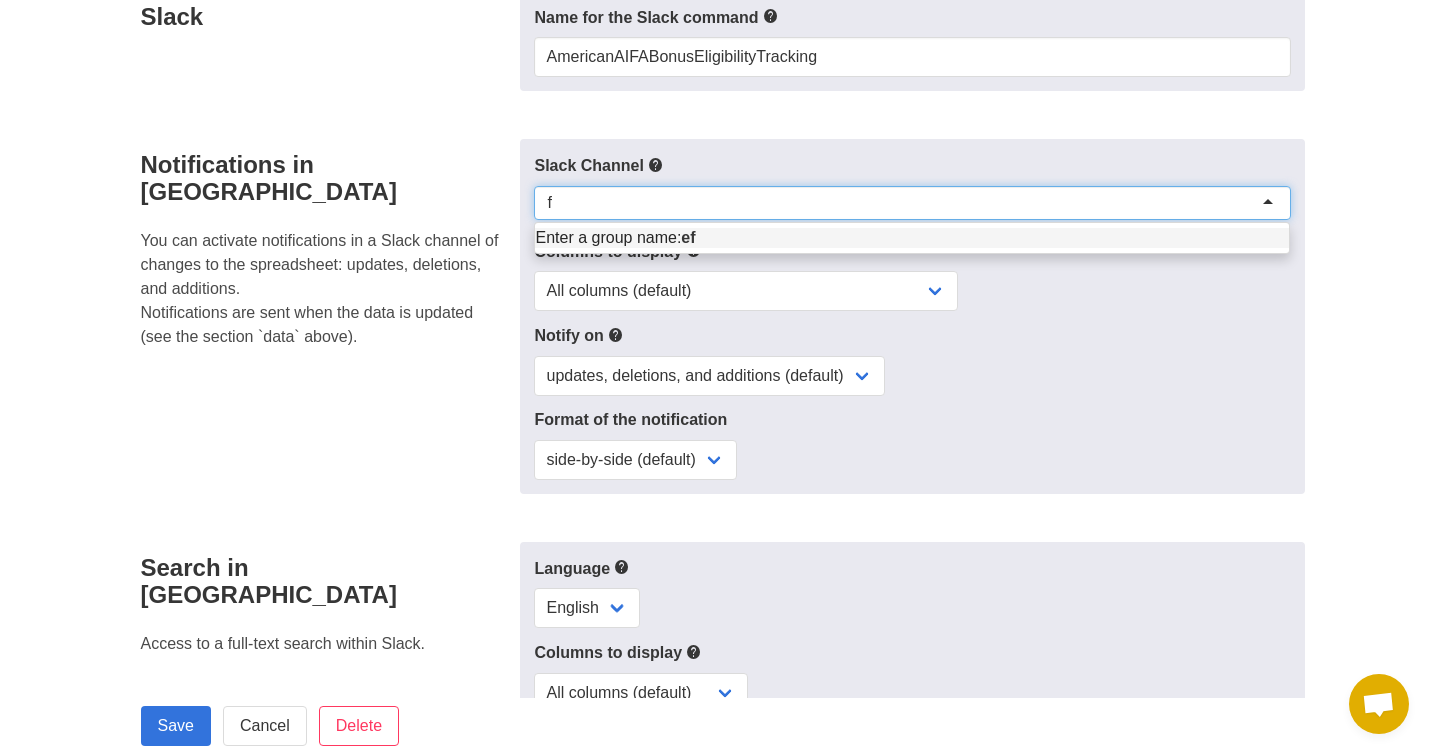 type on "fa" 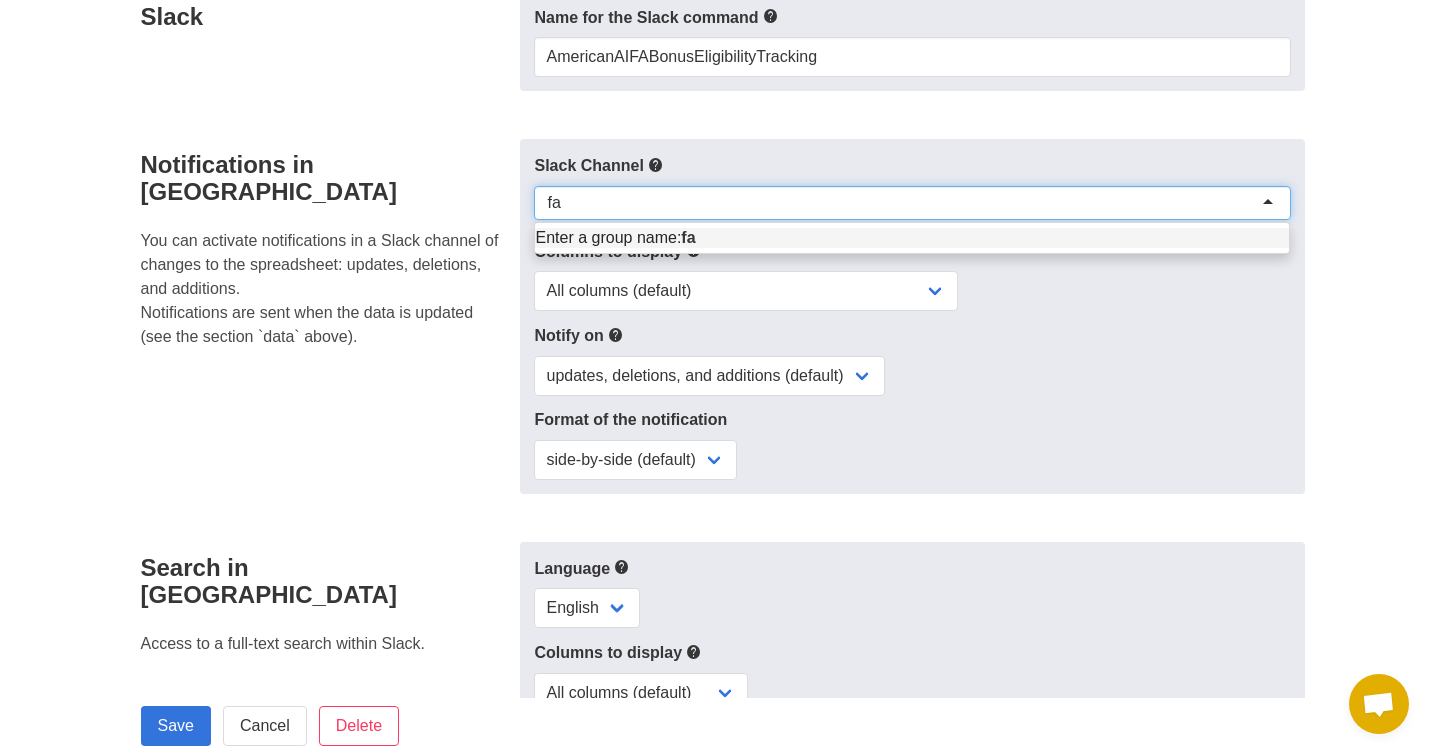 type 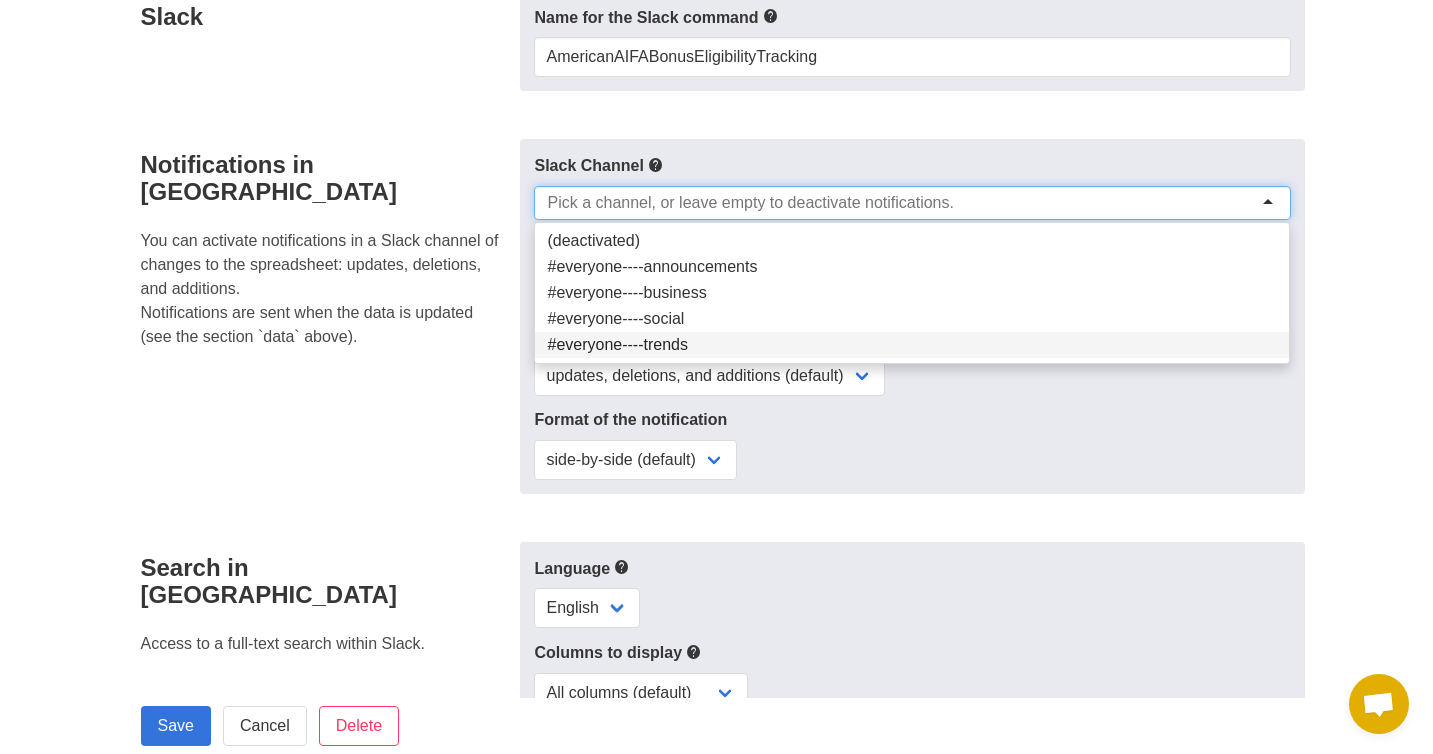 click on "Format of the notification" at bounding box center [912, 420] 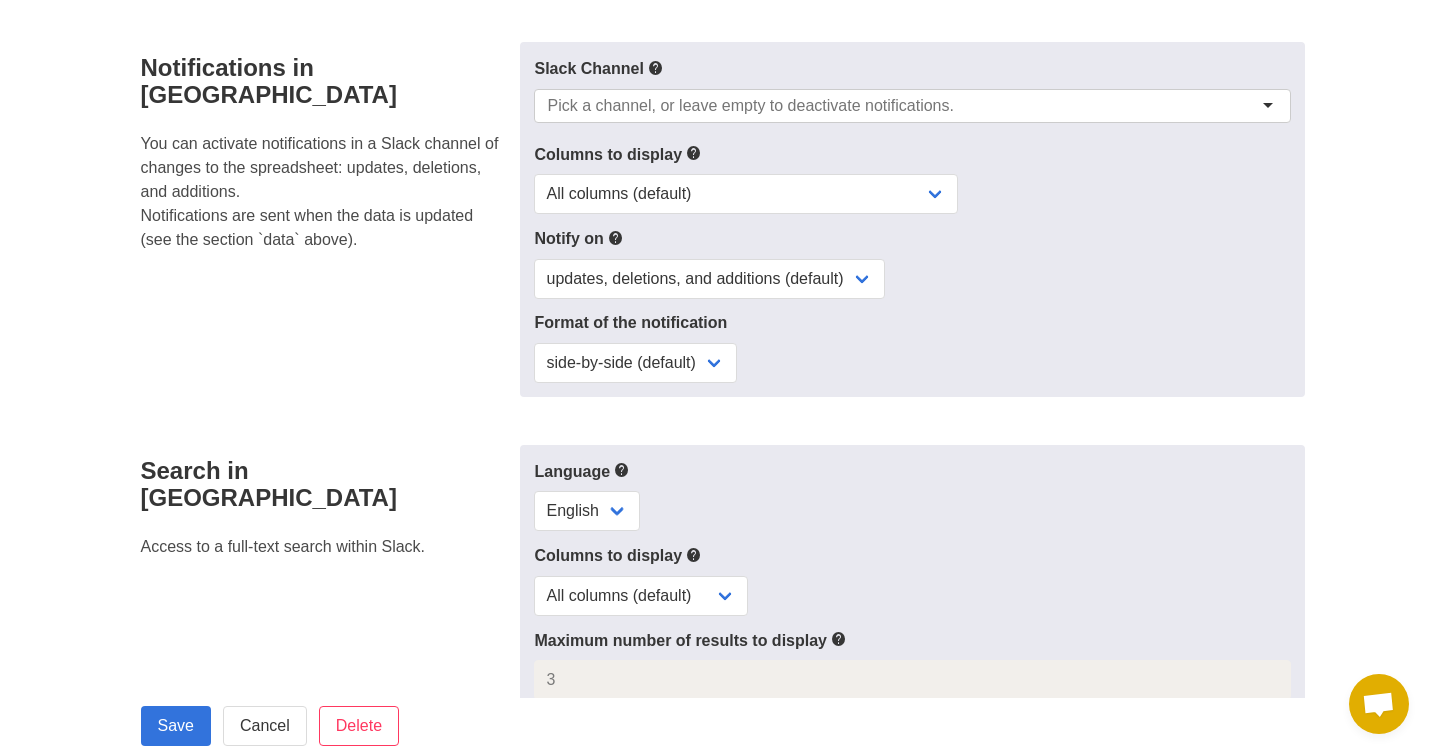 scroll, scrollTop: 681, scrollLeft: 0, axis: vertical 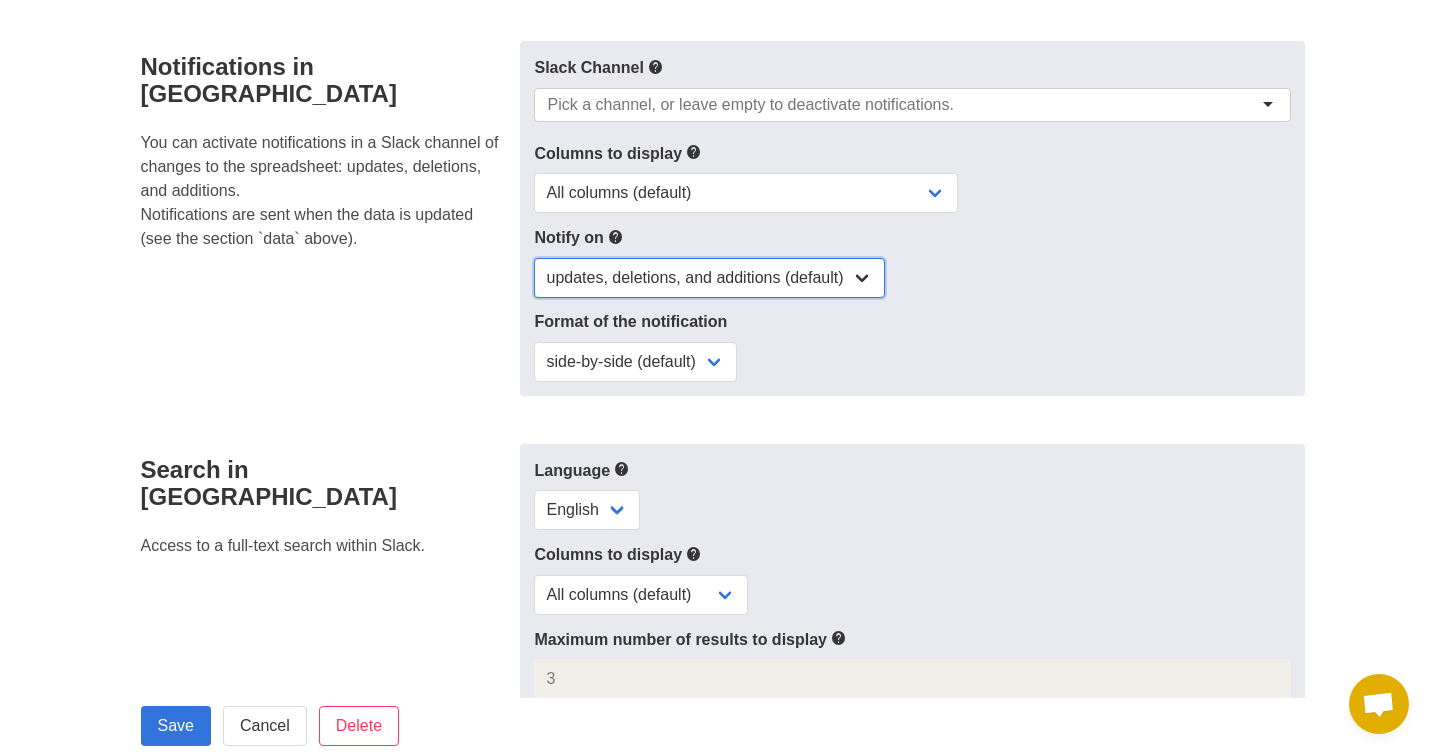 click on "updates, deletions, and additions (default)
updates only
updates and additions only" at bounding box center (709, 278) 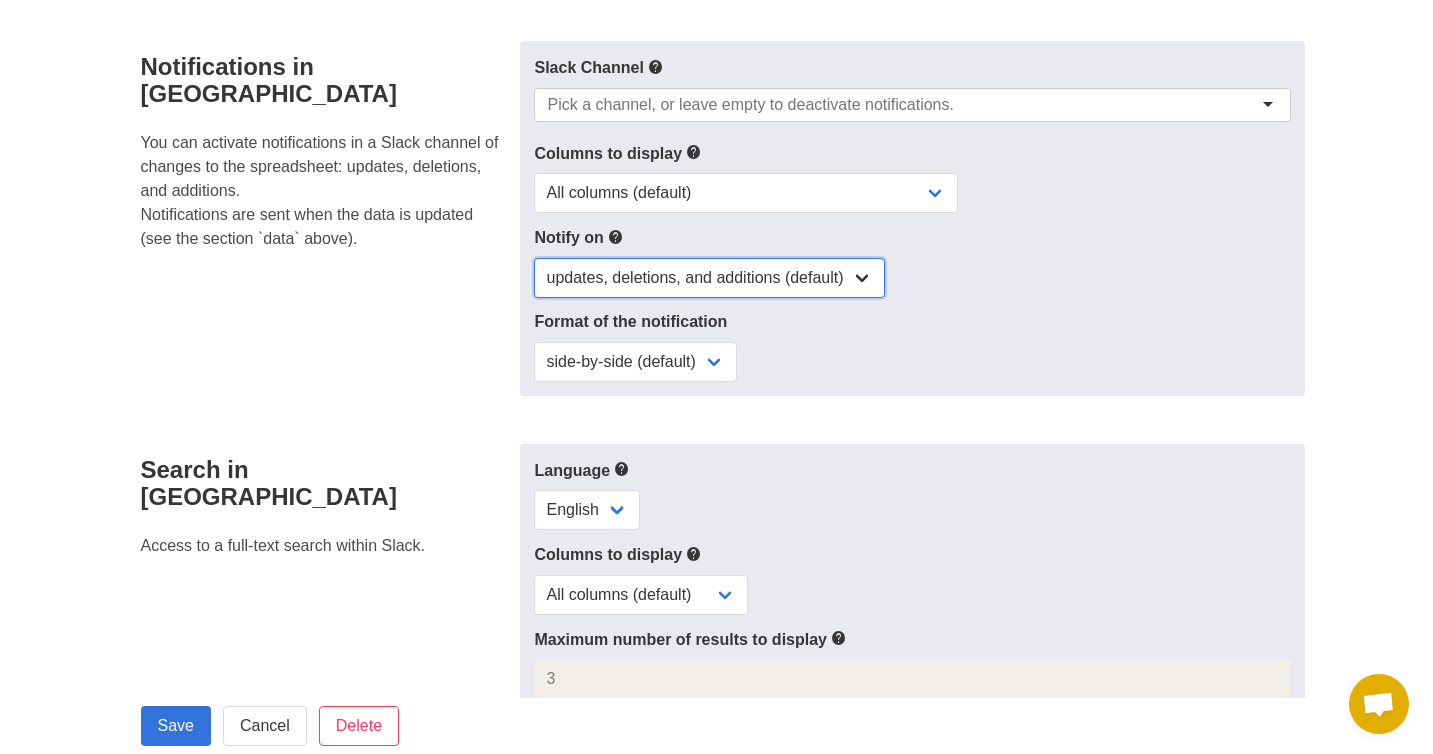 click on "updates, deletions, and additions (default)
updates only
updates and additions only" at bounding box center (709, 278) 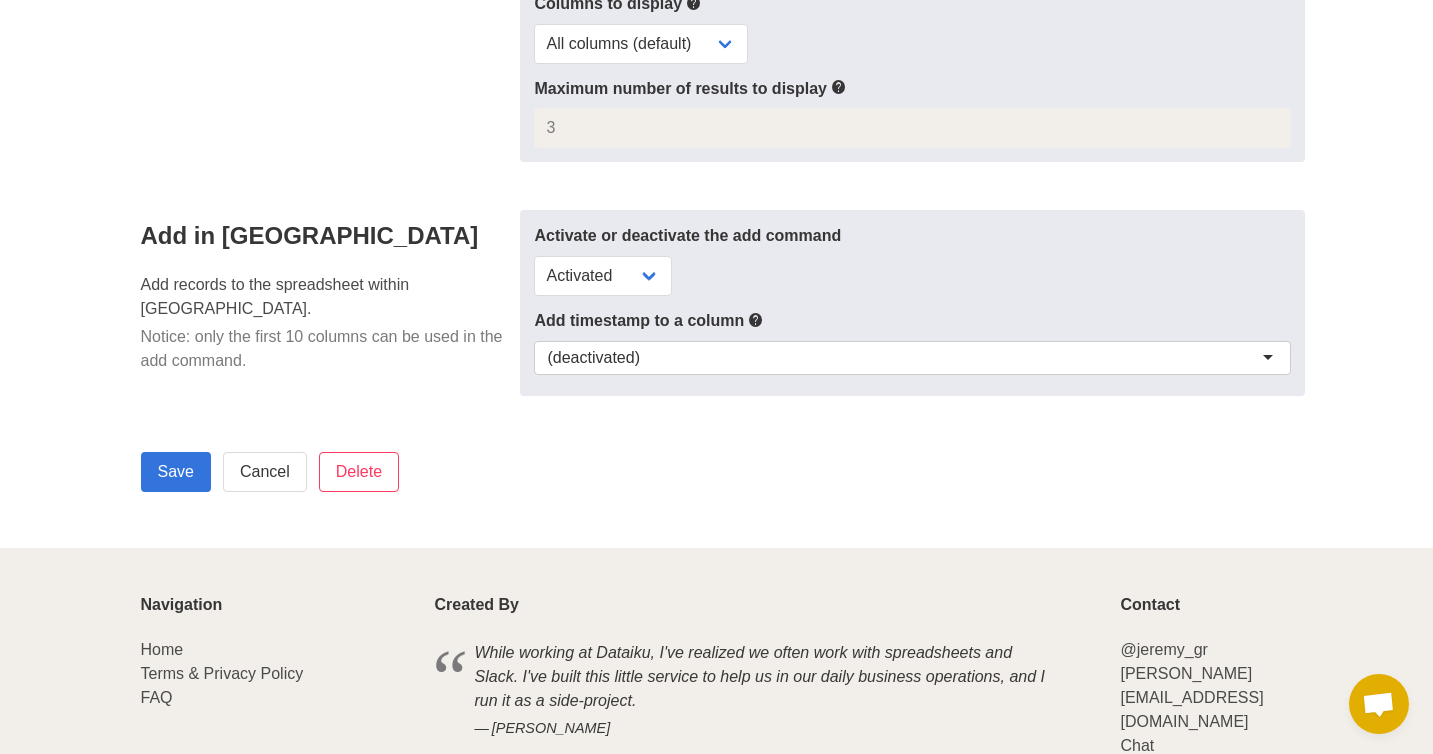 scroll, scrollTop: 1296, scrollLeft: 0, axis: vertical 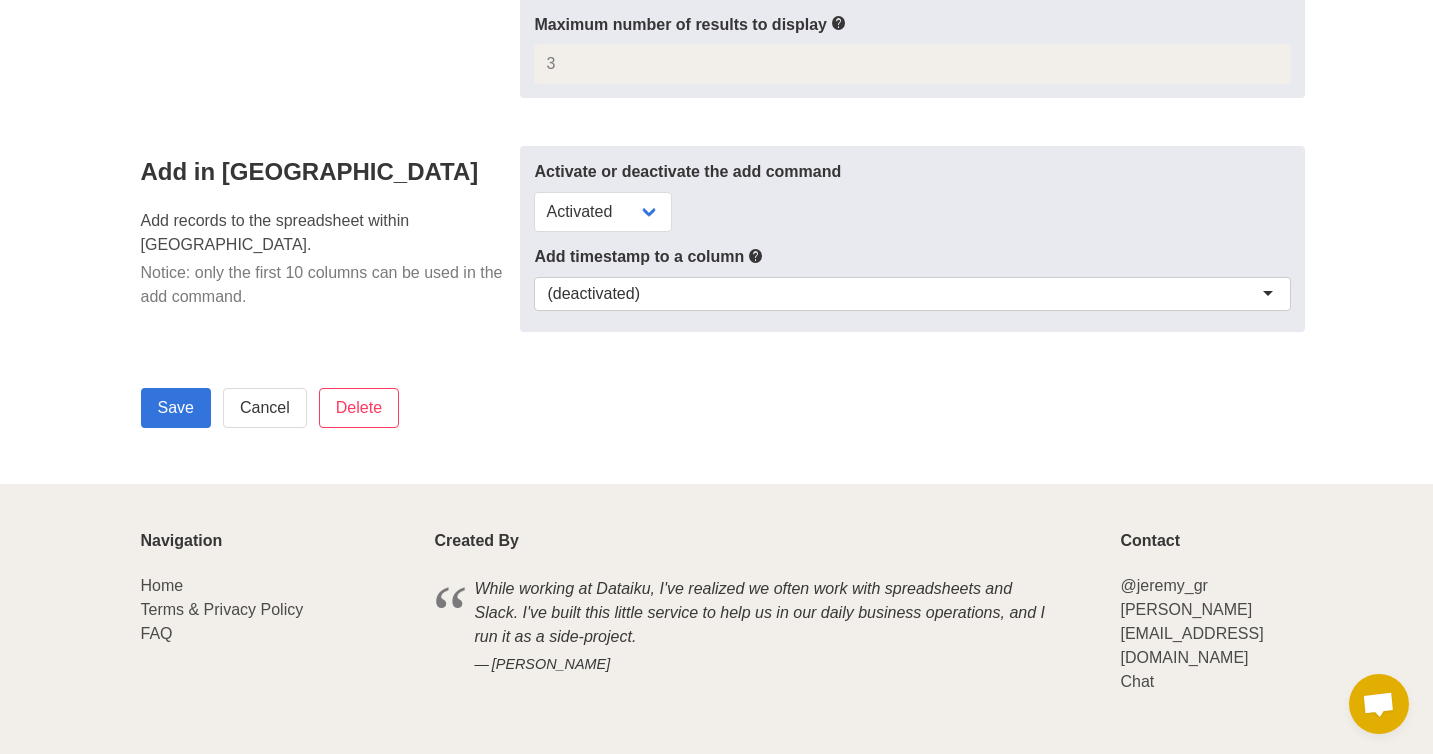 click on "Save
Cancel
Delete" at bounding box center (774, 408) 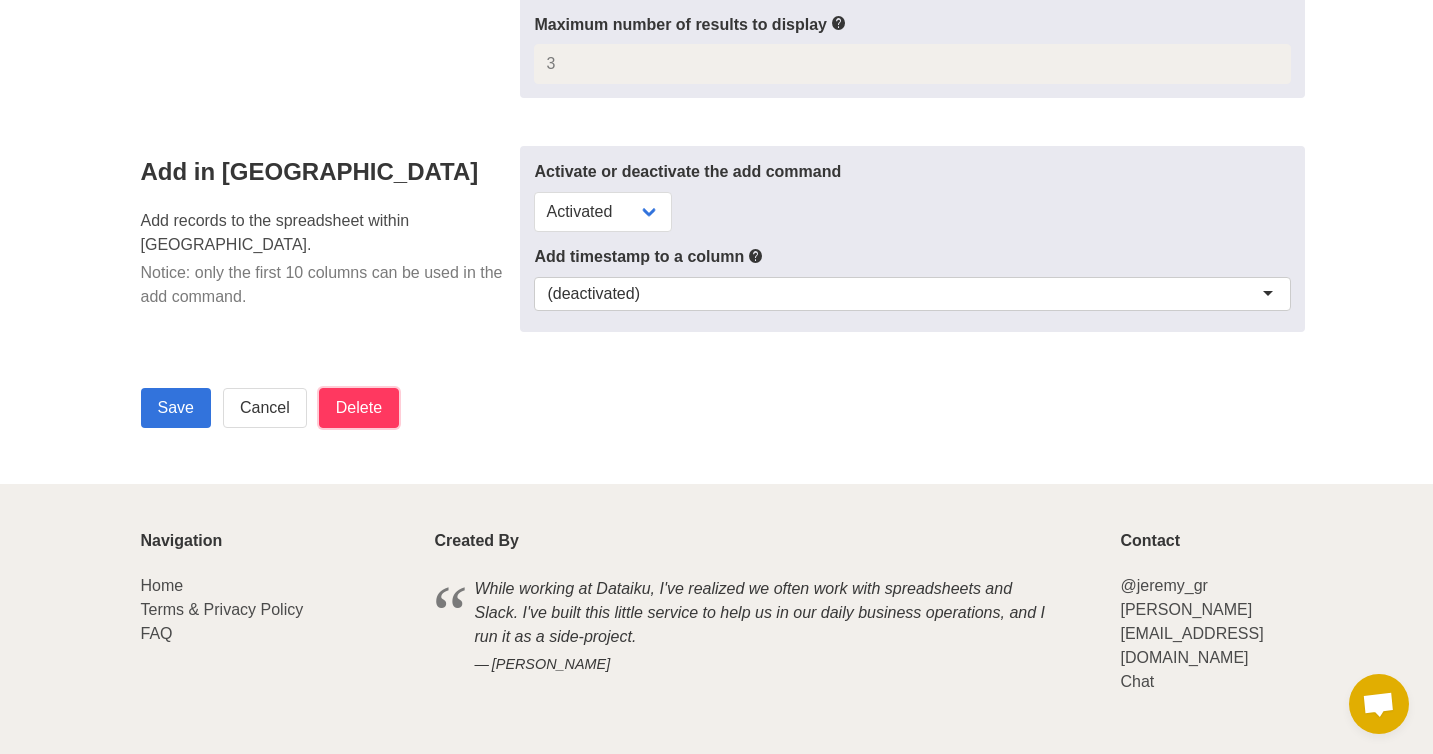 click on "Delete" at bounding box center (359, 408) 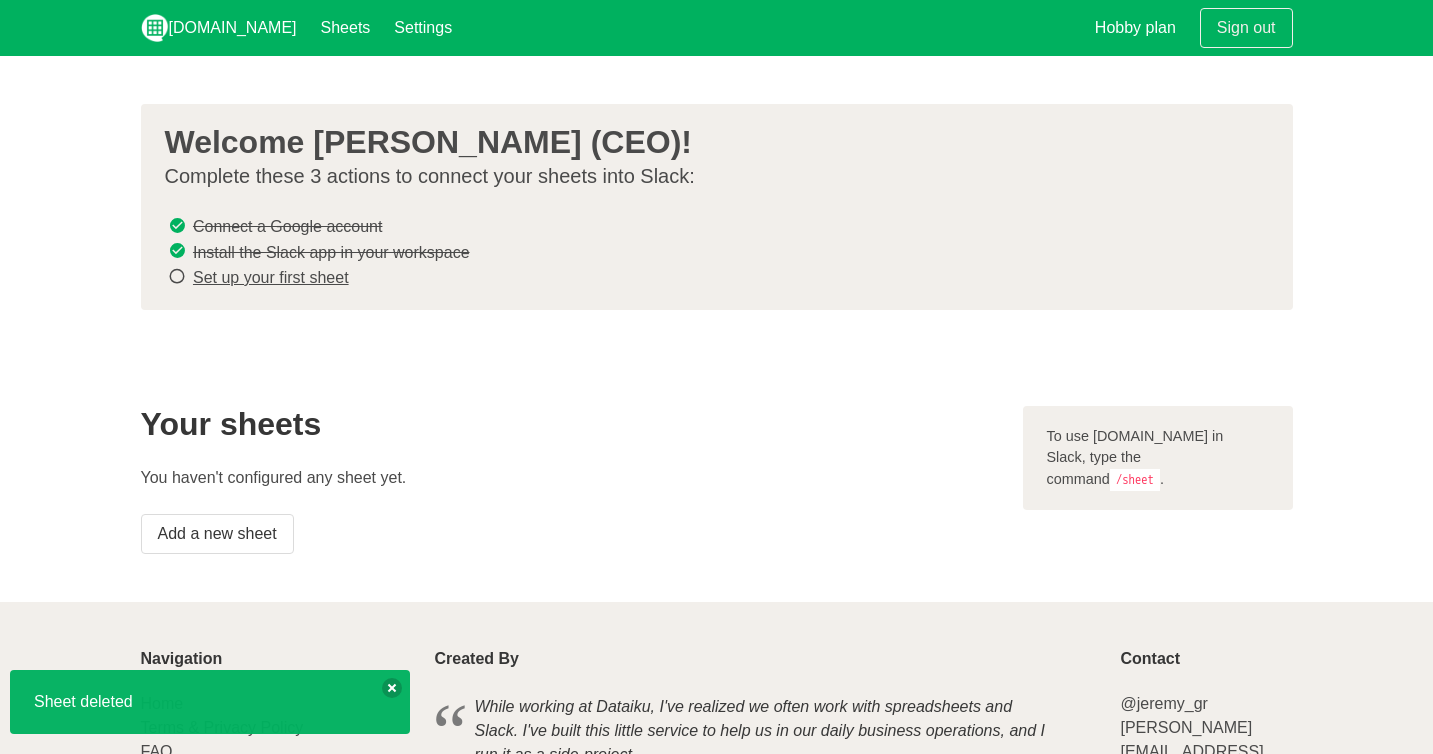 scroll, scrollTop: 0, scrollLeft: 0, axis: both 